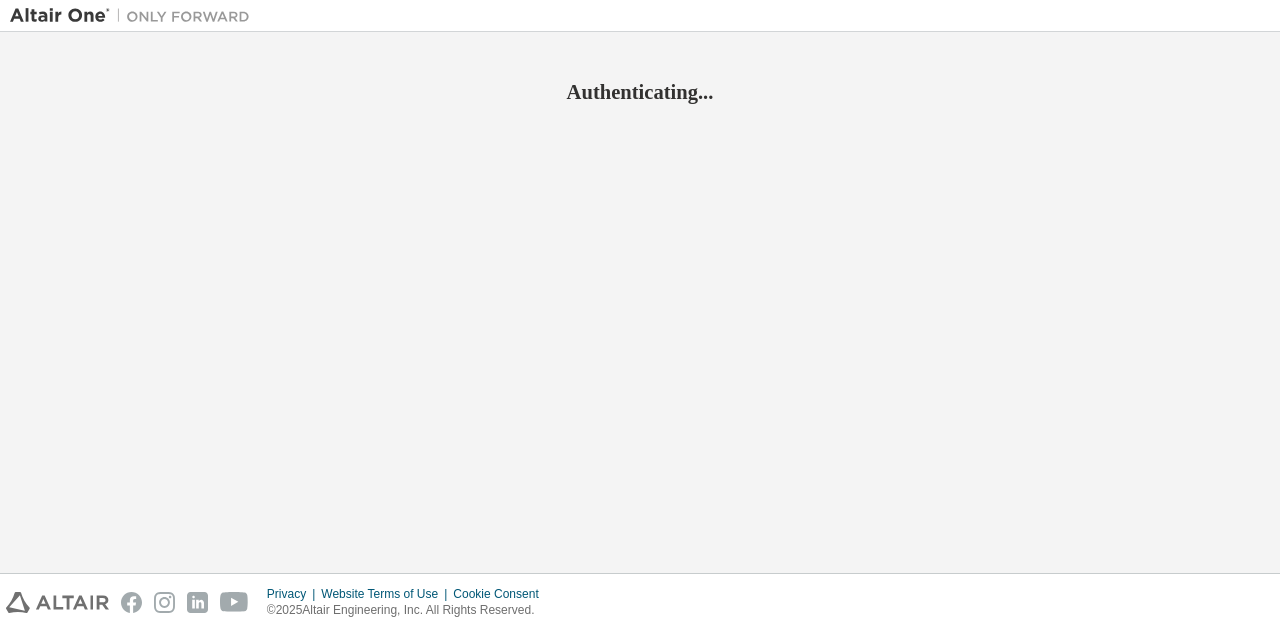 scroll, scrollTop: 0, scrollLeft: 0, axis: both 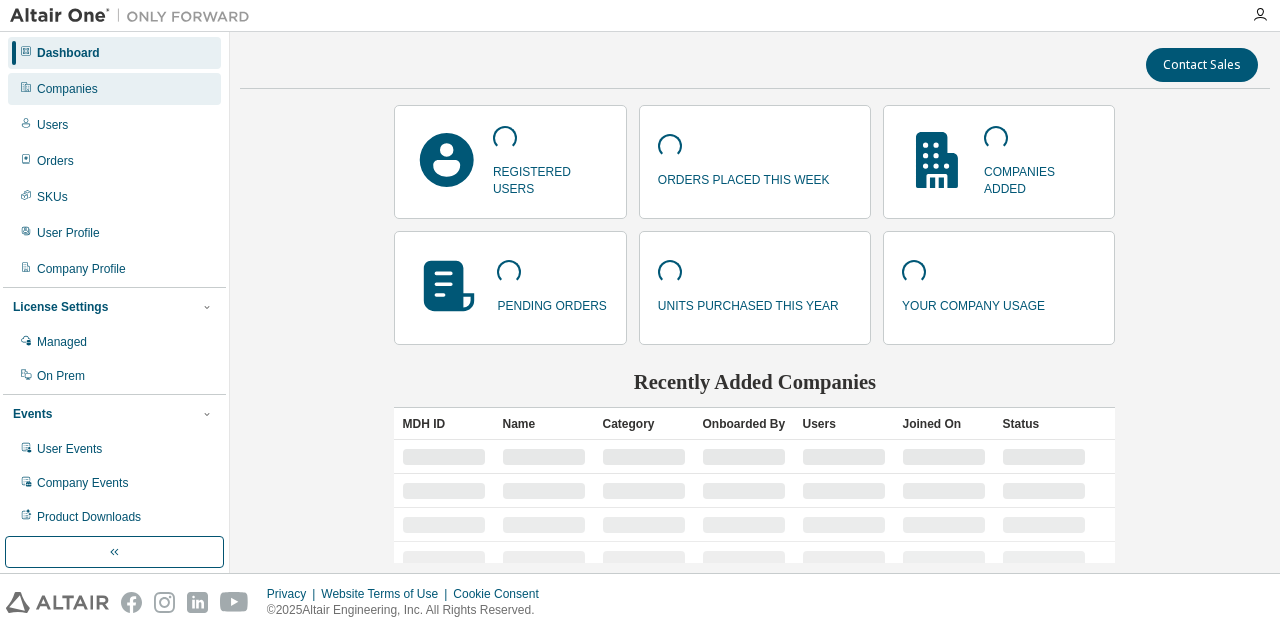 click on "Companies" at bounding box center [67, 89] 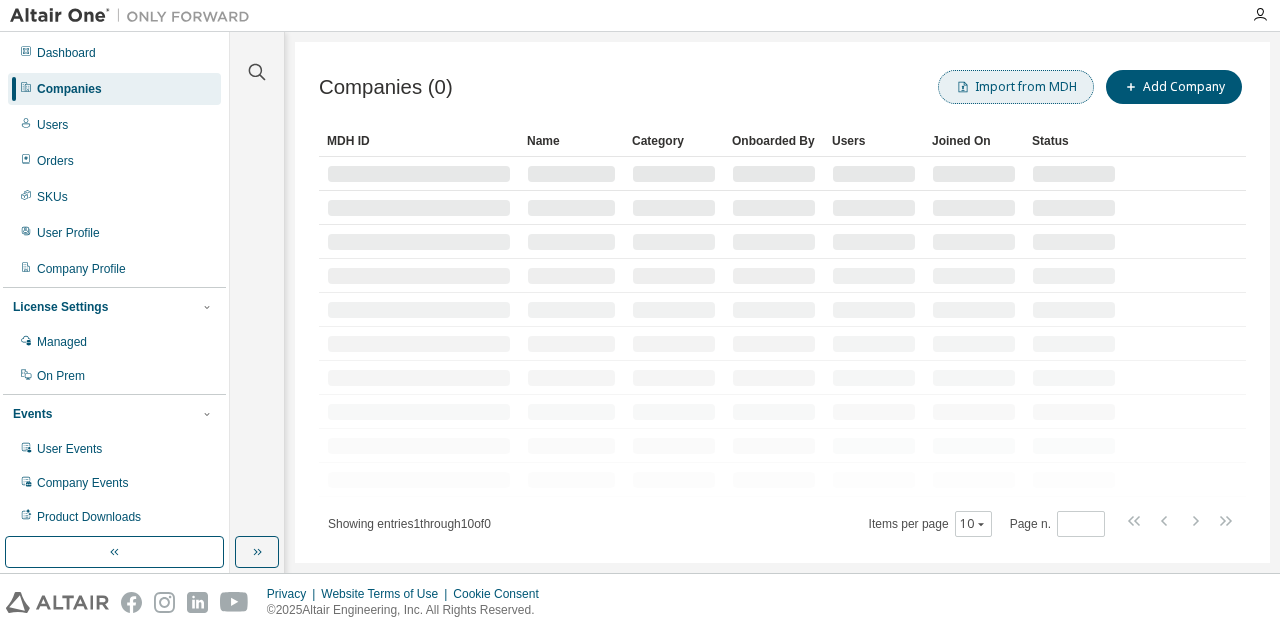 click at bounding box center (963, 87) 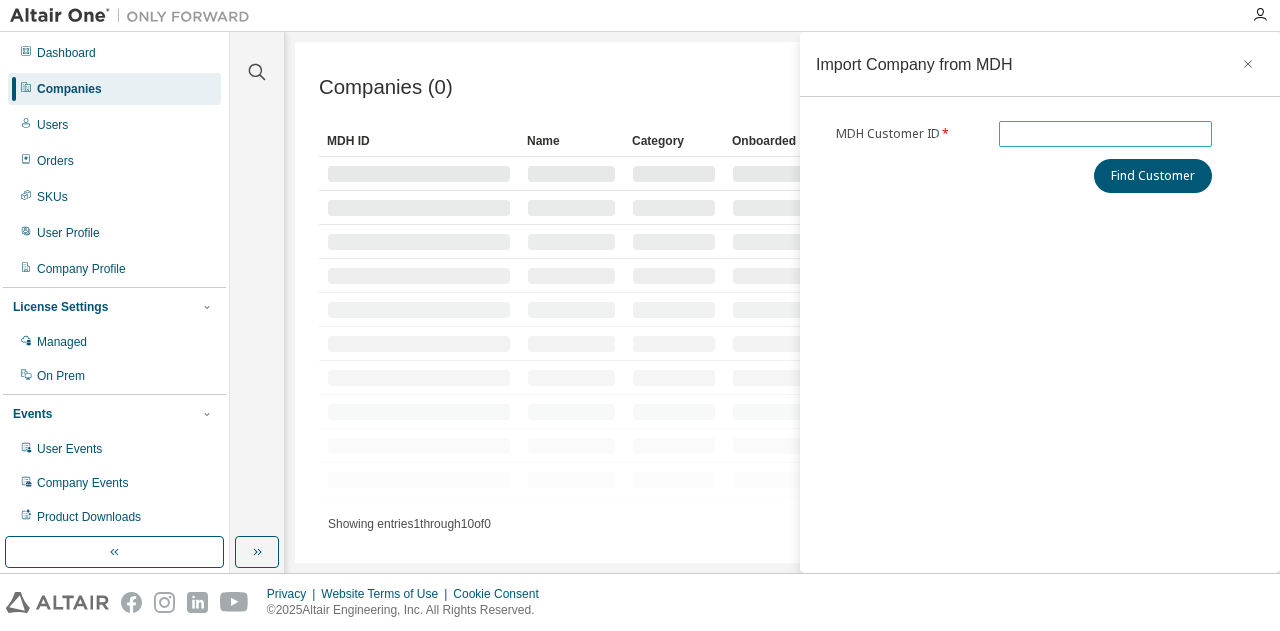 click at bounding box center [1106, 134] 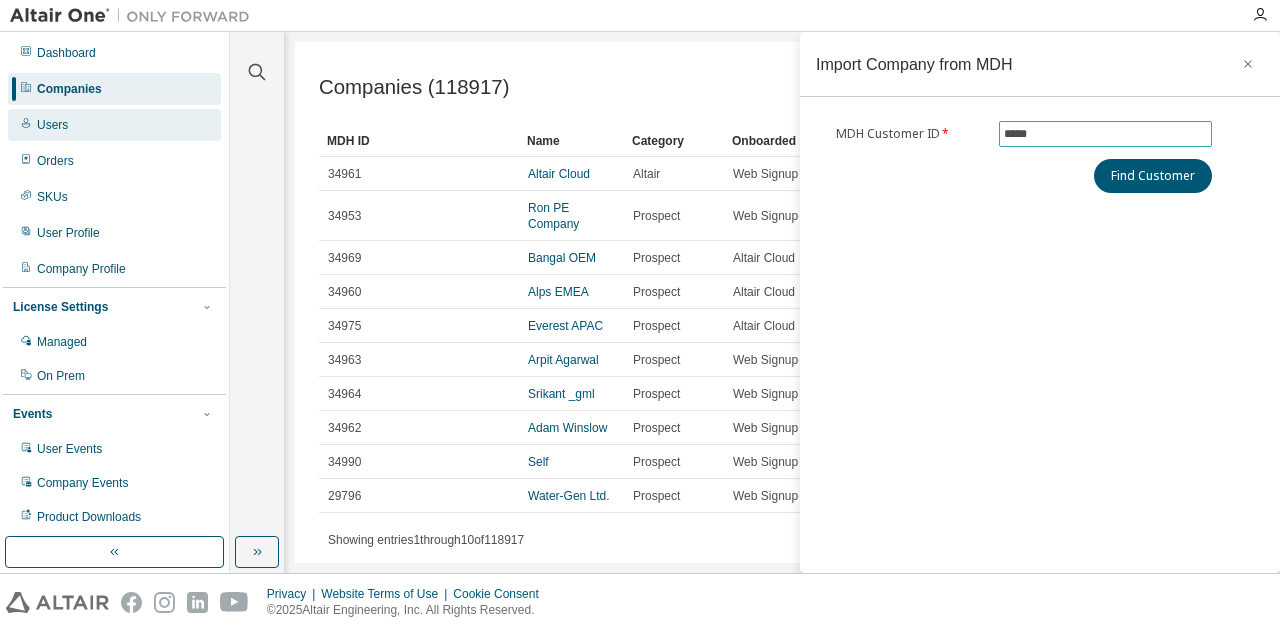type on "*****" 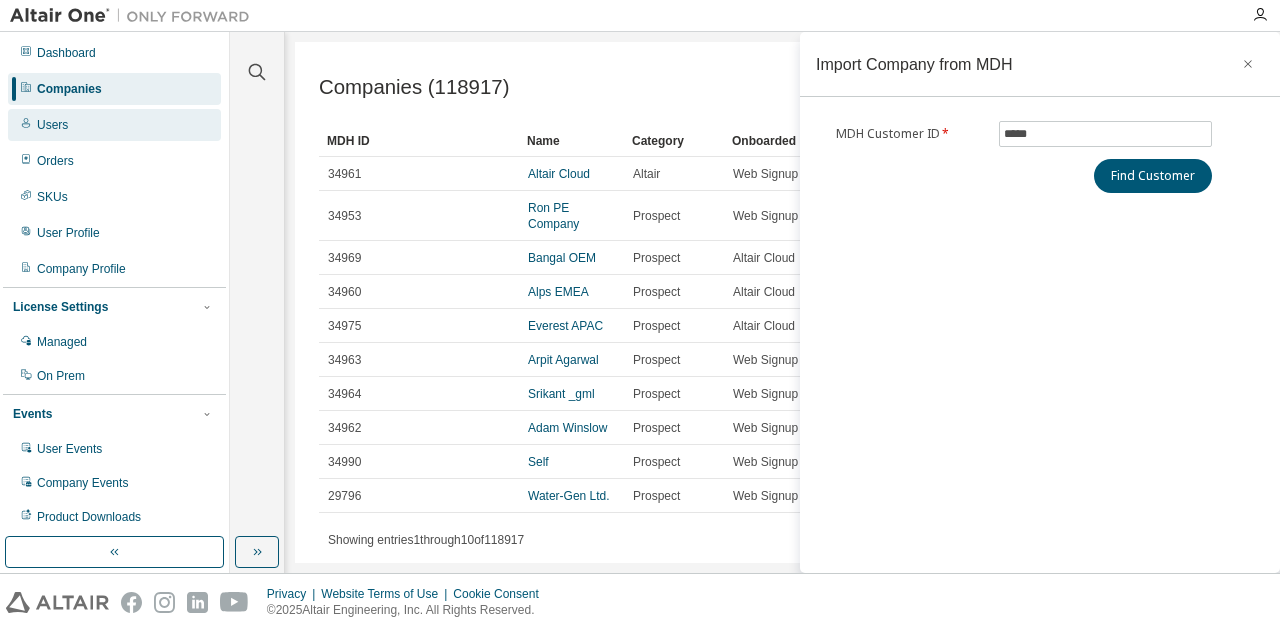 click on "Users" at bounding box center [114, 125] 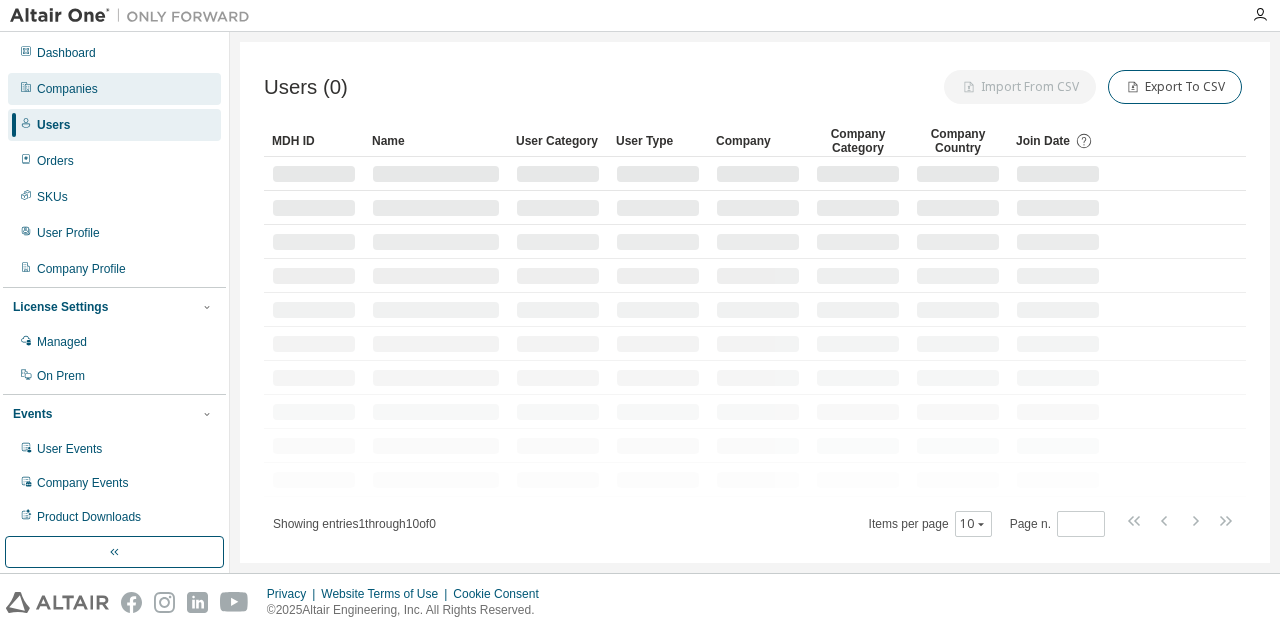 click on "Companies" at bounding box center [67, 89] 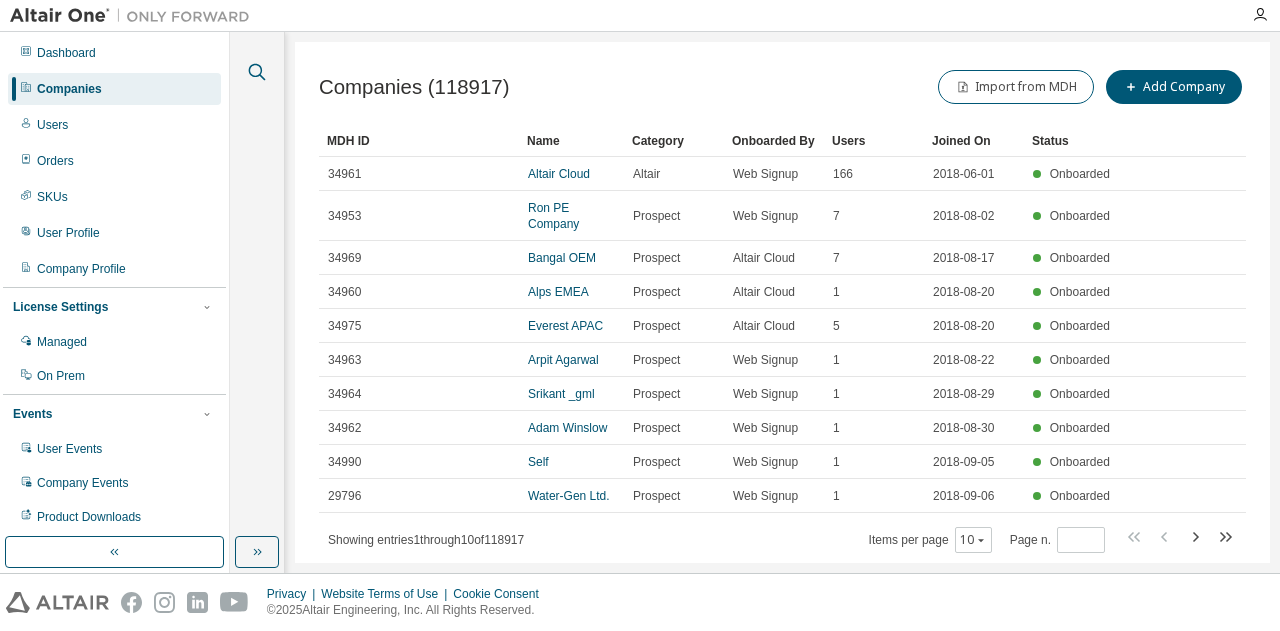 click 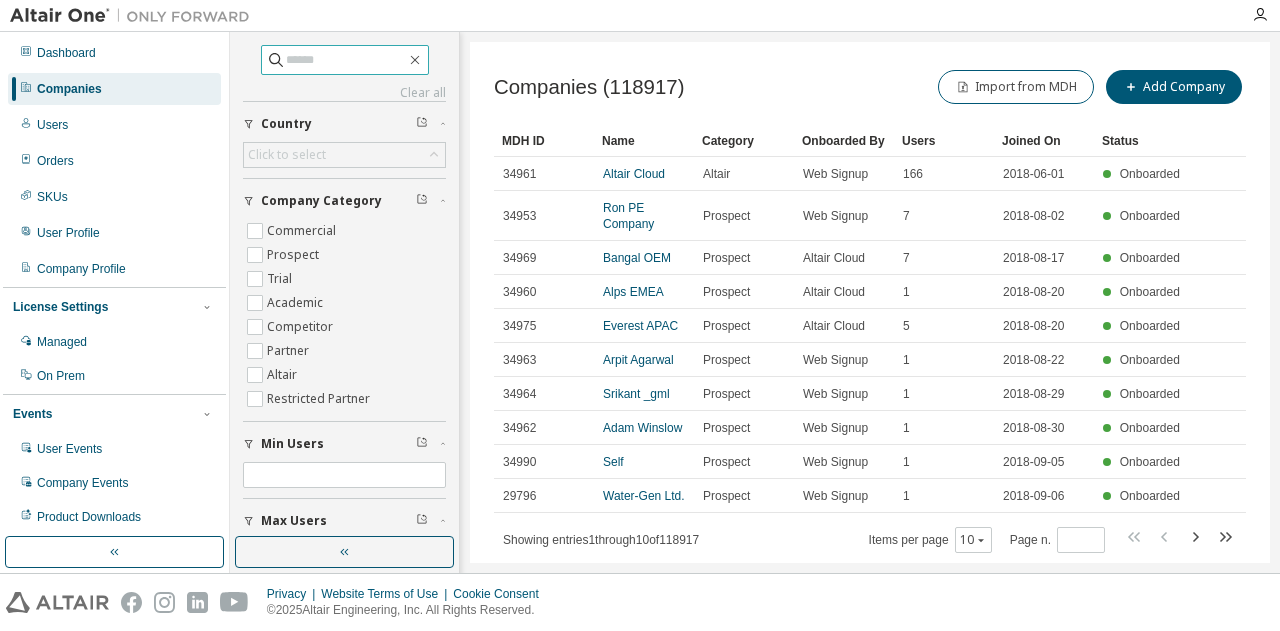 click at bounding box center [346, 60] 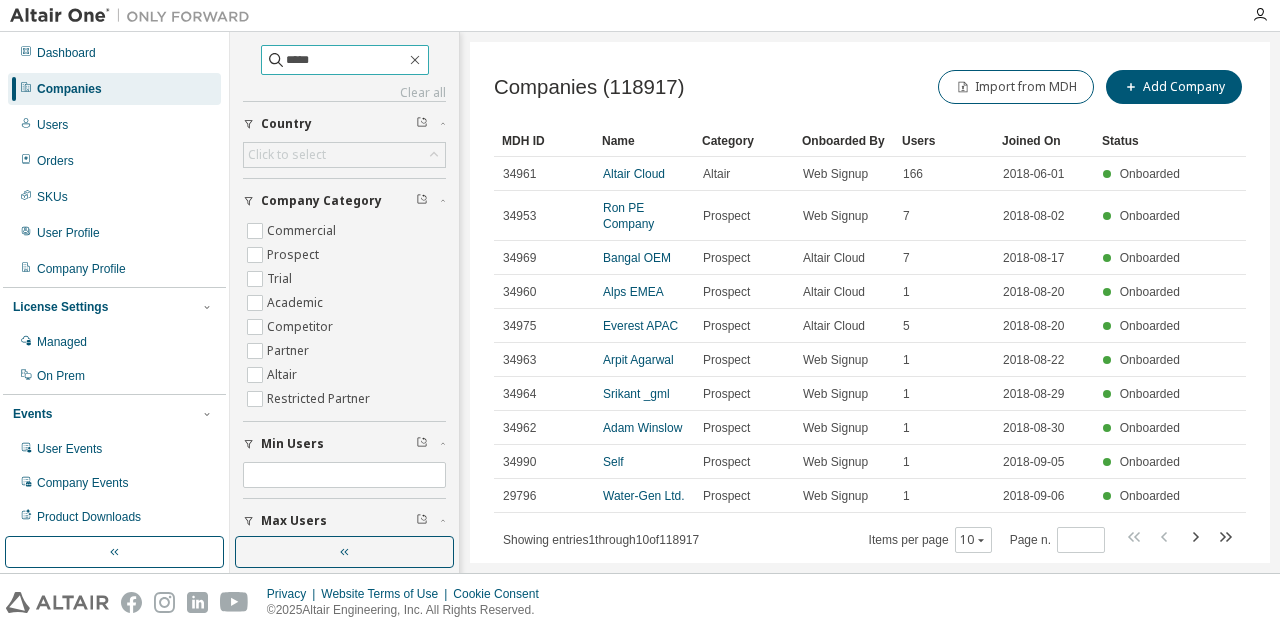 type on "*****" 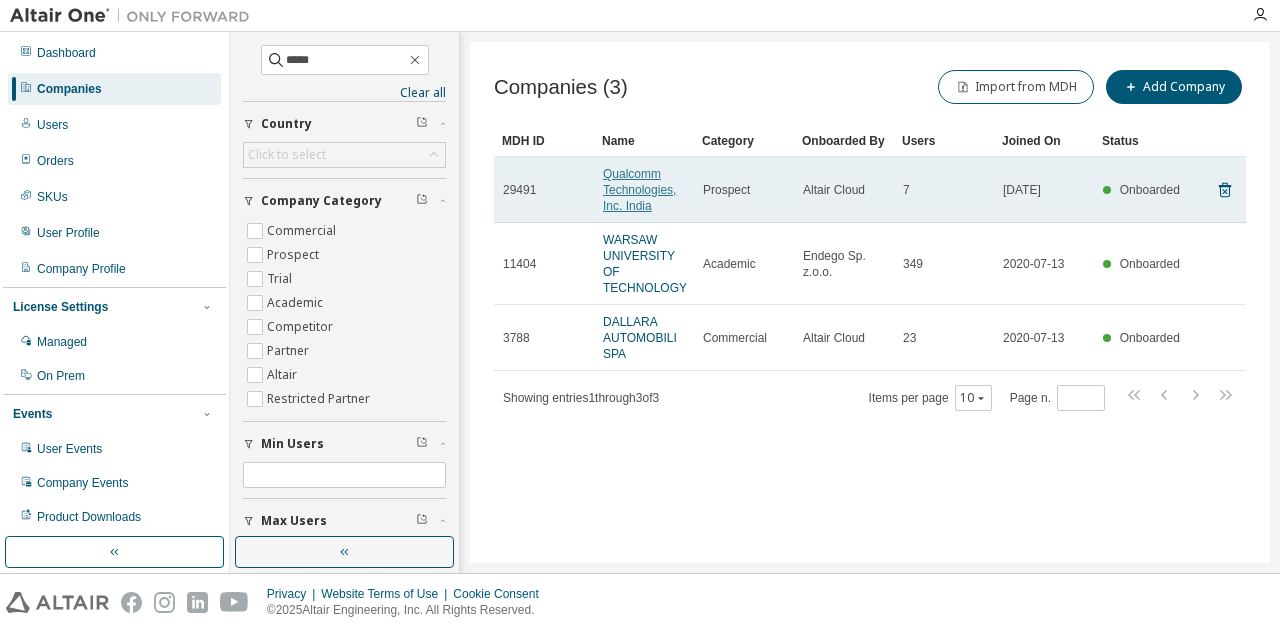 click on "Qualcomm Technologies, Inc. India" at bounding box center [639, 190] 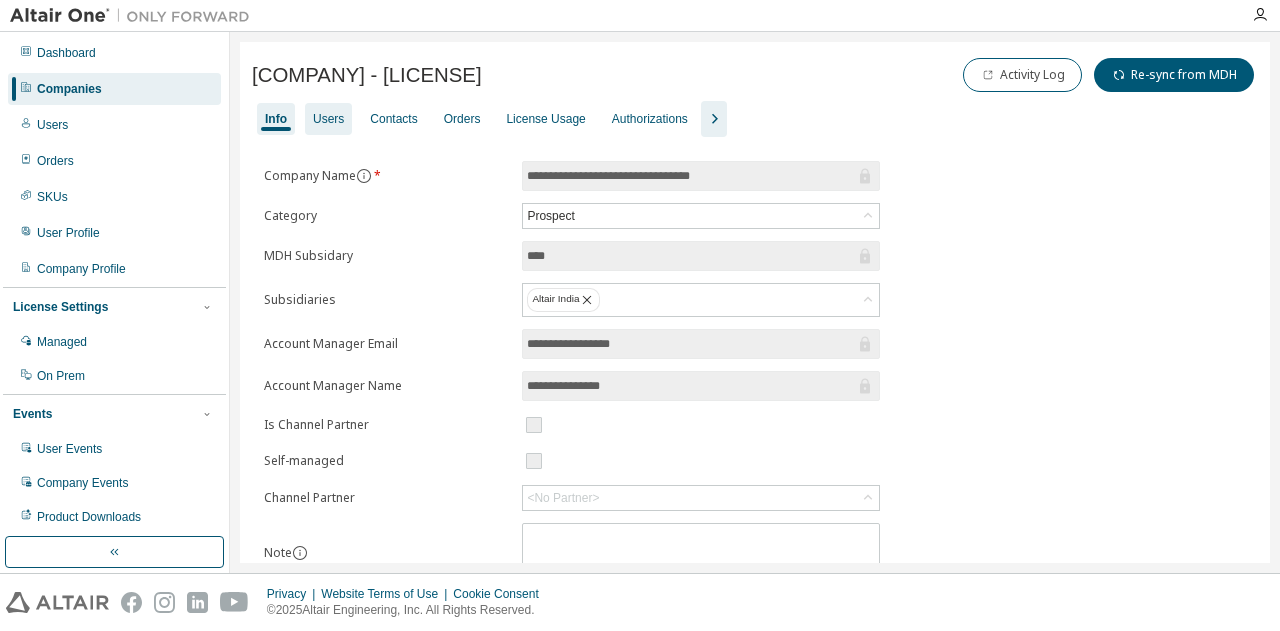 click on "Users" at bounding box center [328, 119] 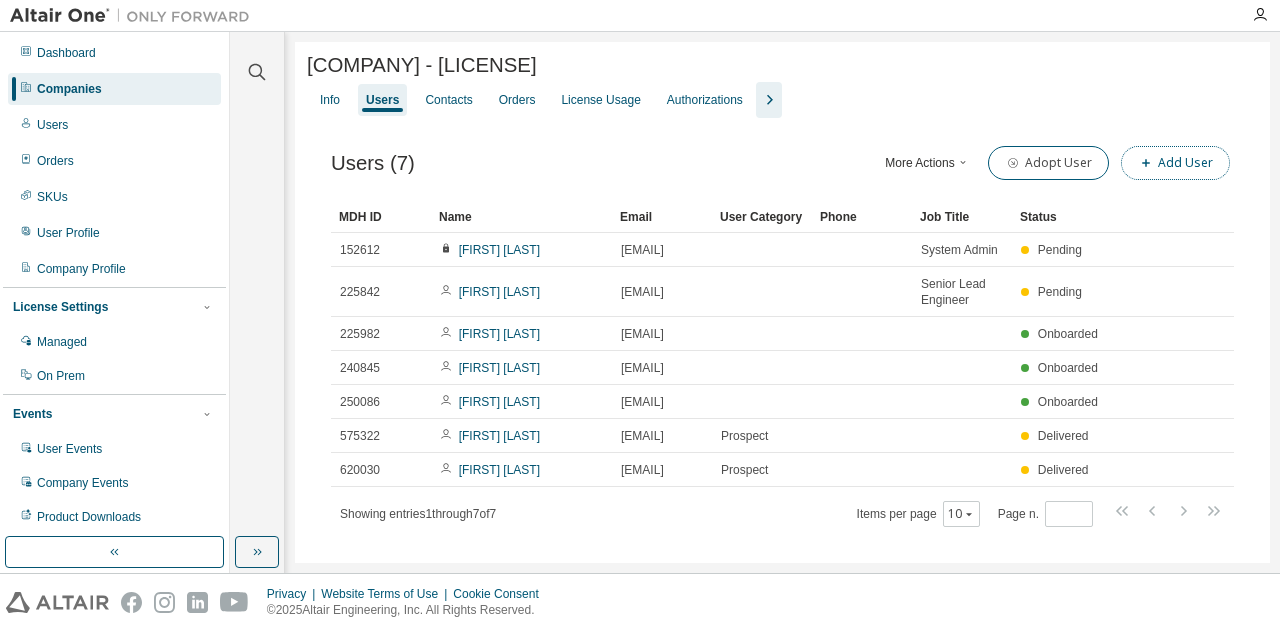 click on "Add User" at bounding box center (1175, 163) 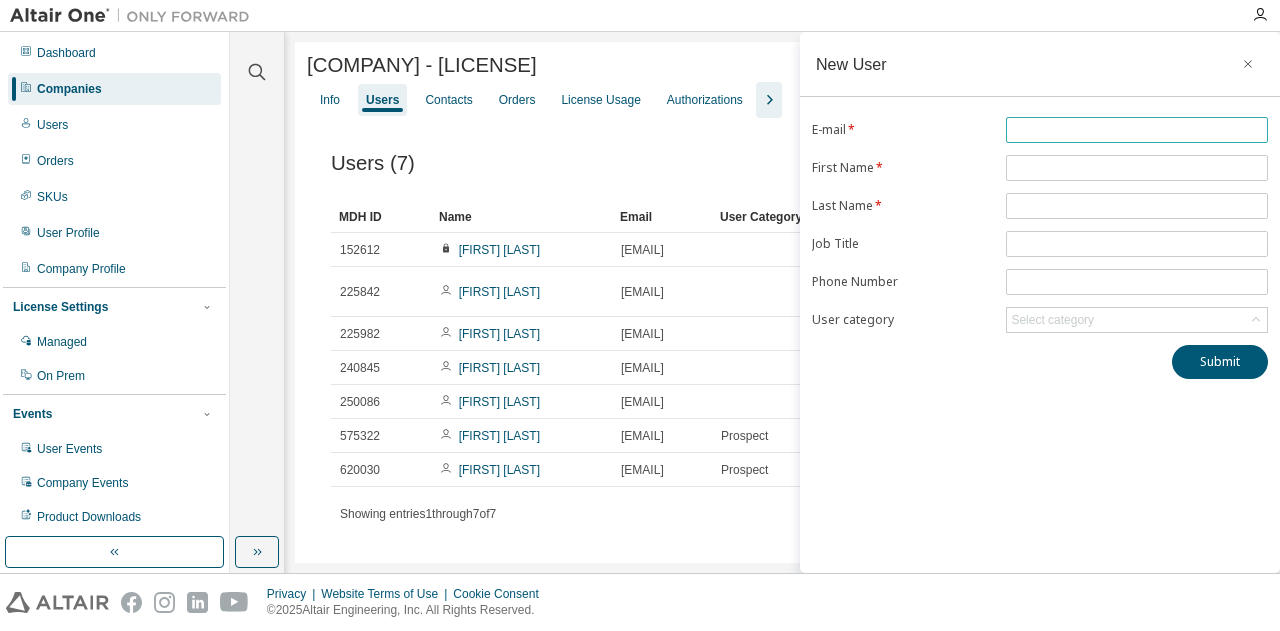 click at bounding box center (1137, 130) 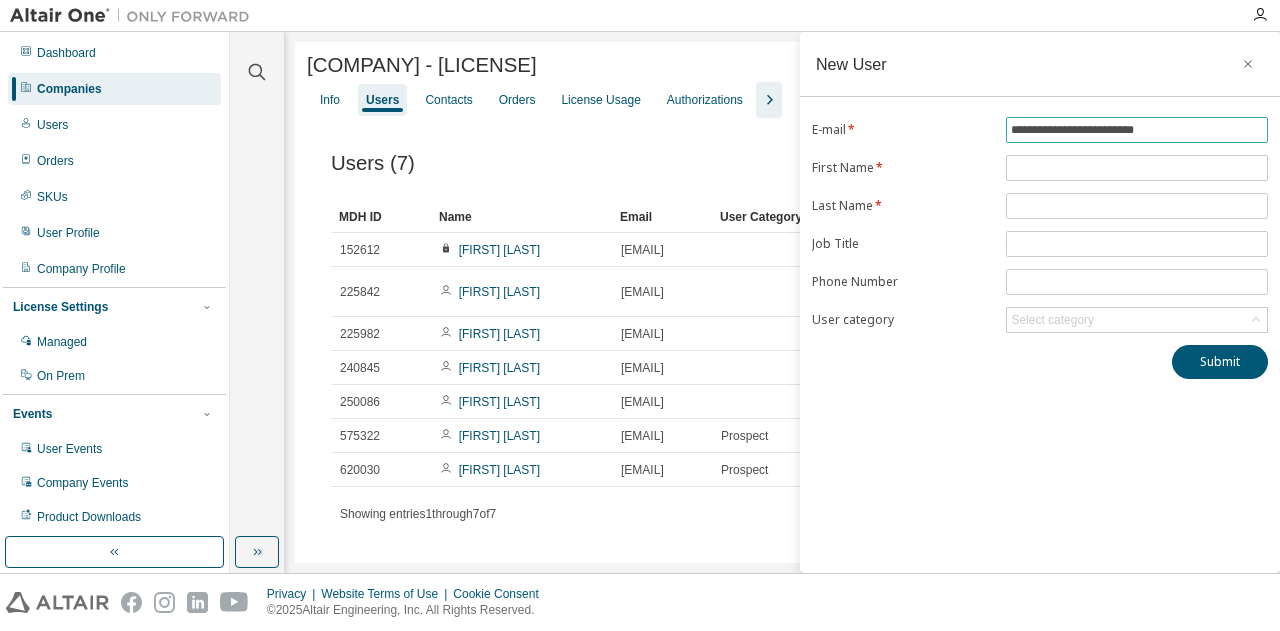 type on "**********" 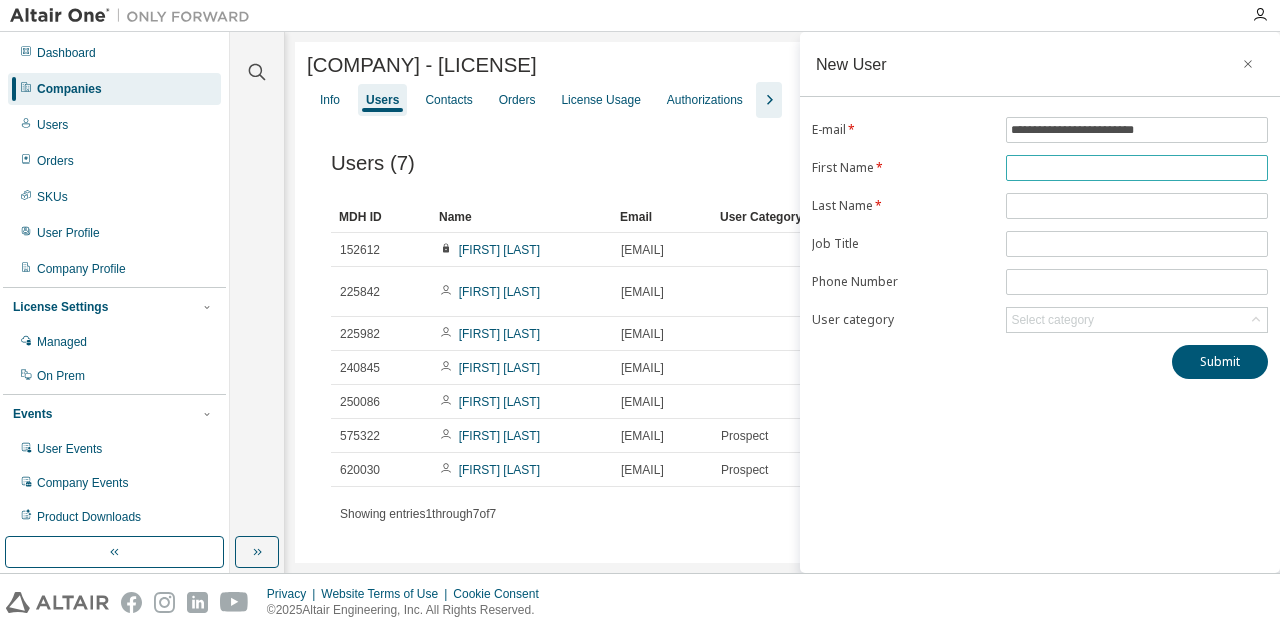 click at bounding box center (1137, 168) 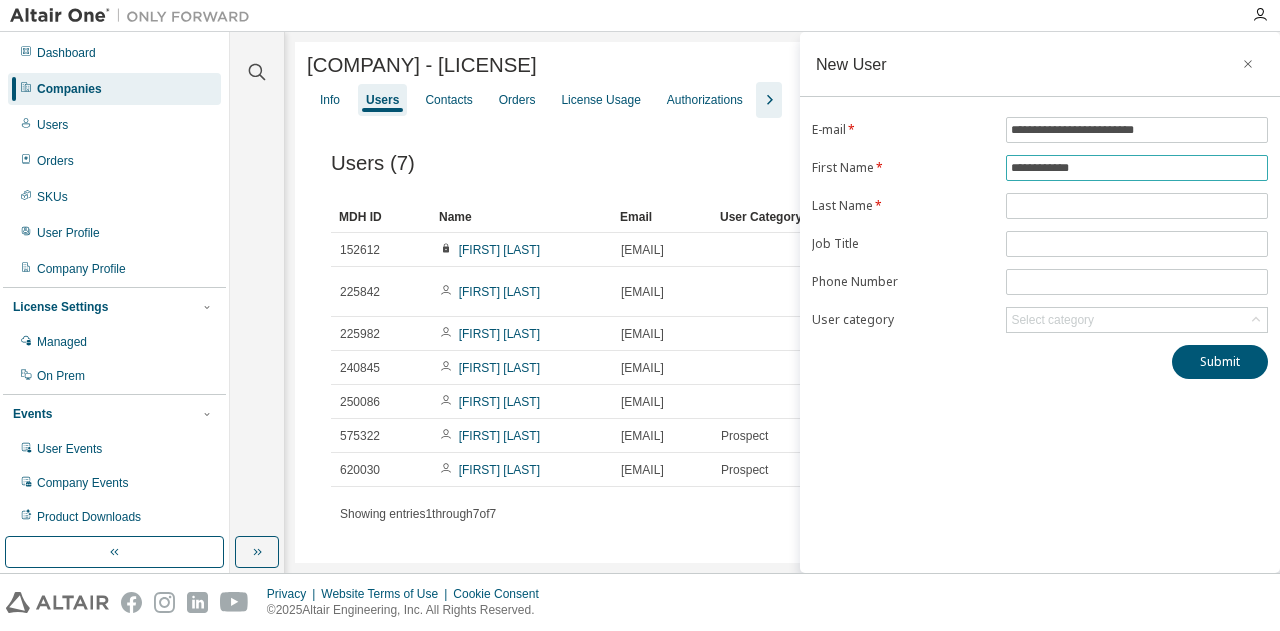 drag, startPoint x: 1052, startPoint y: 167, endPoint x: 1132, endPoint y: 180, distance: 81.04937 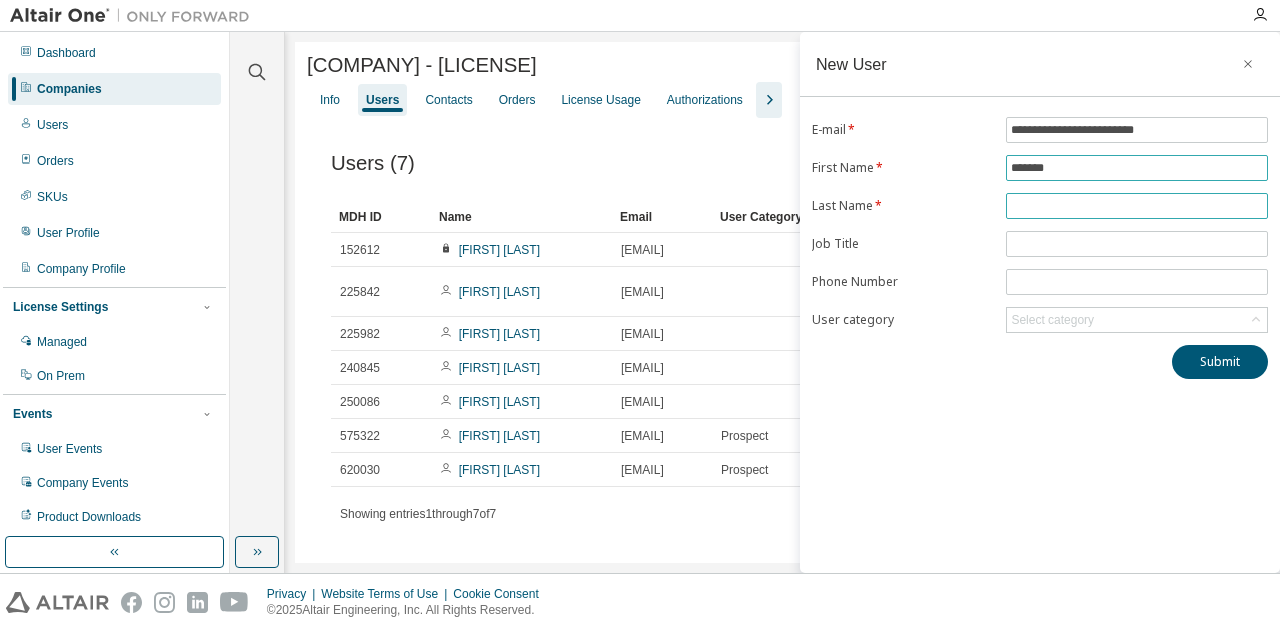 type on "******" 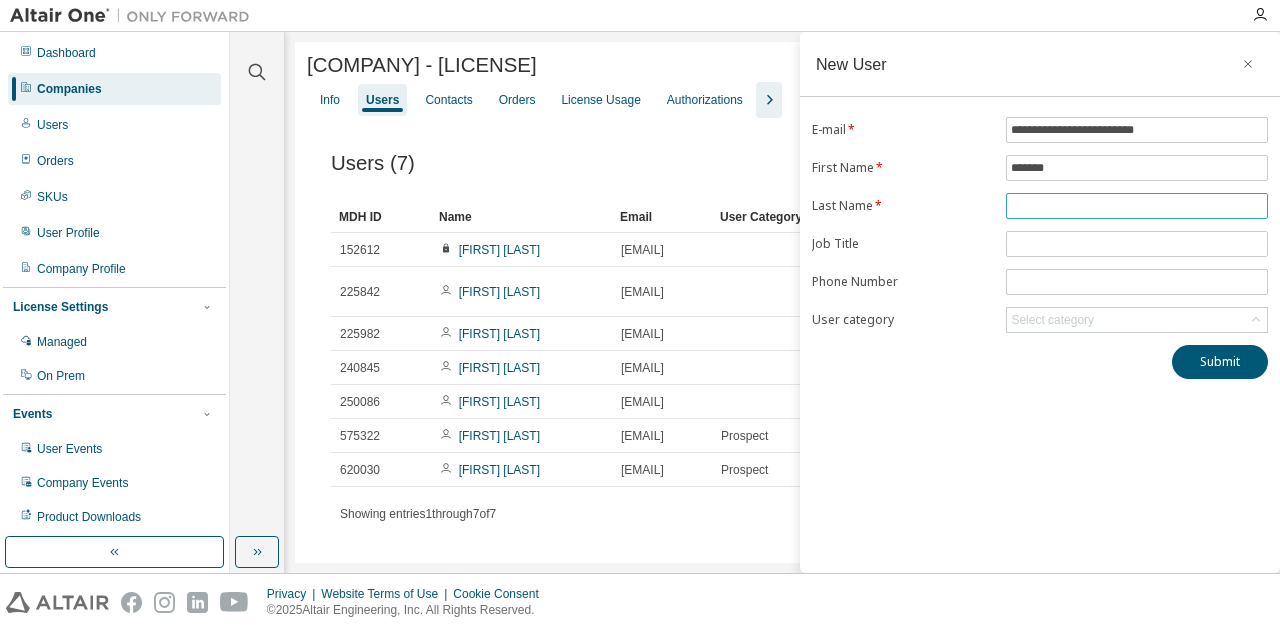 click at bounding box center (1137, 206) 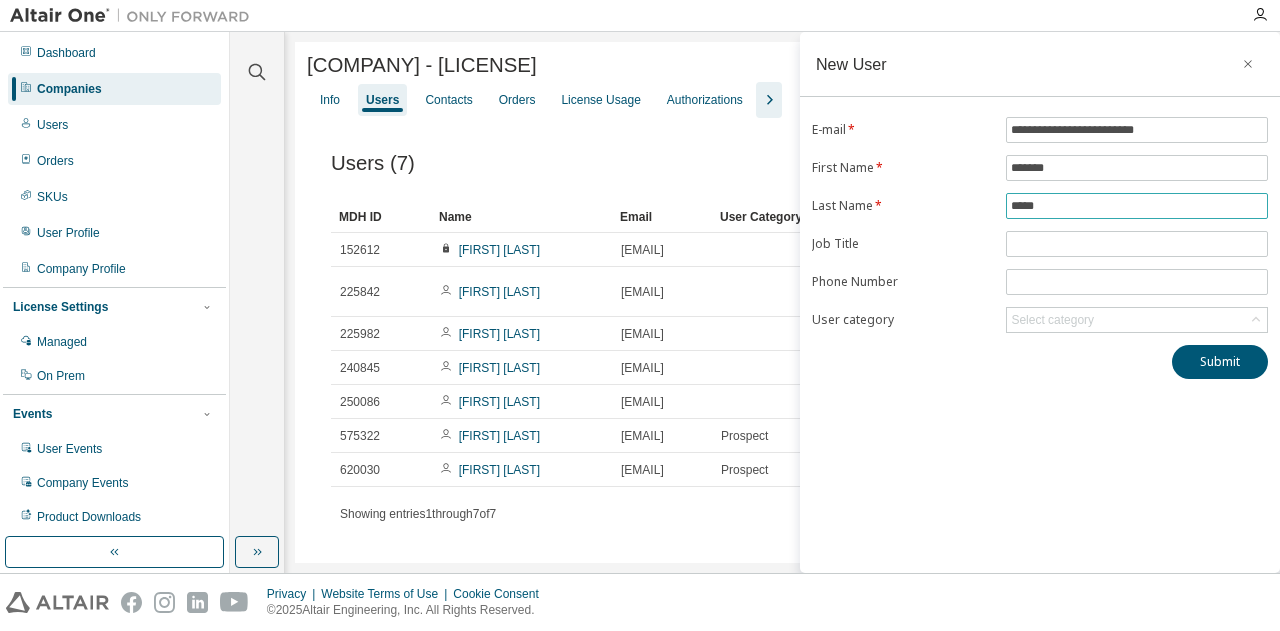 type on "*****" 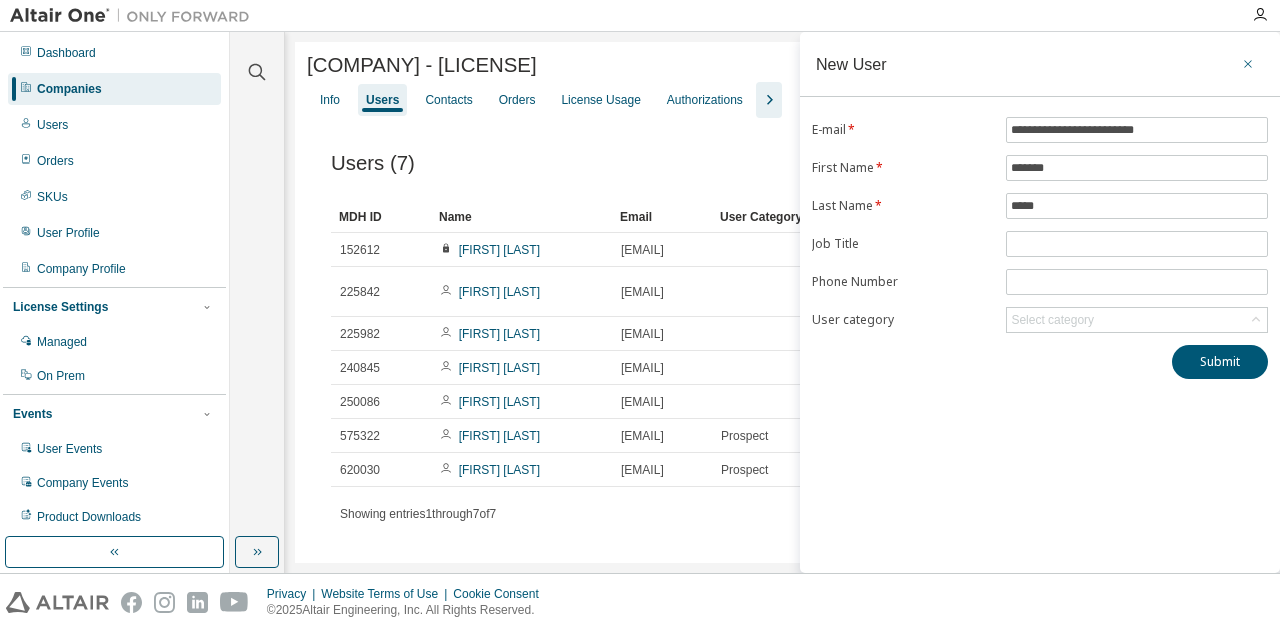 click 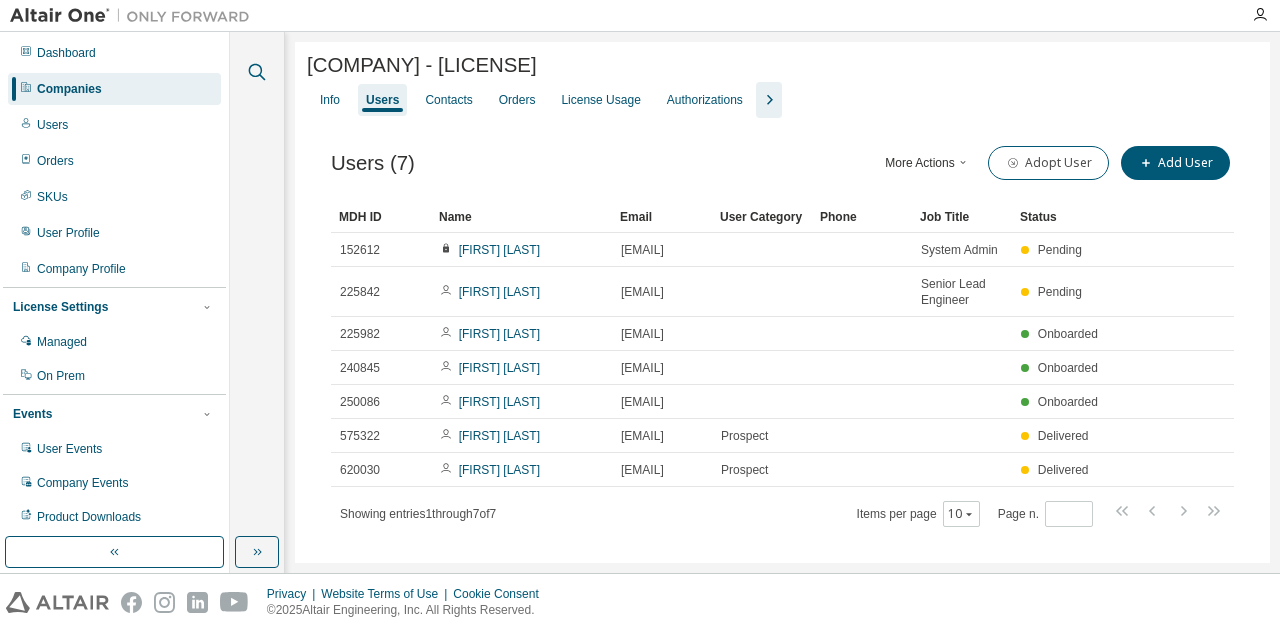 click 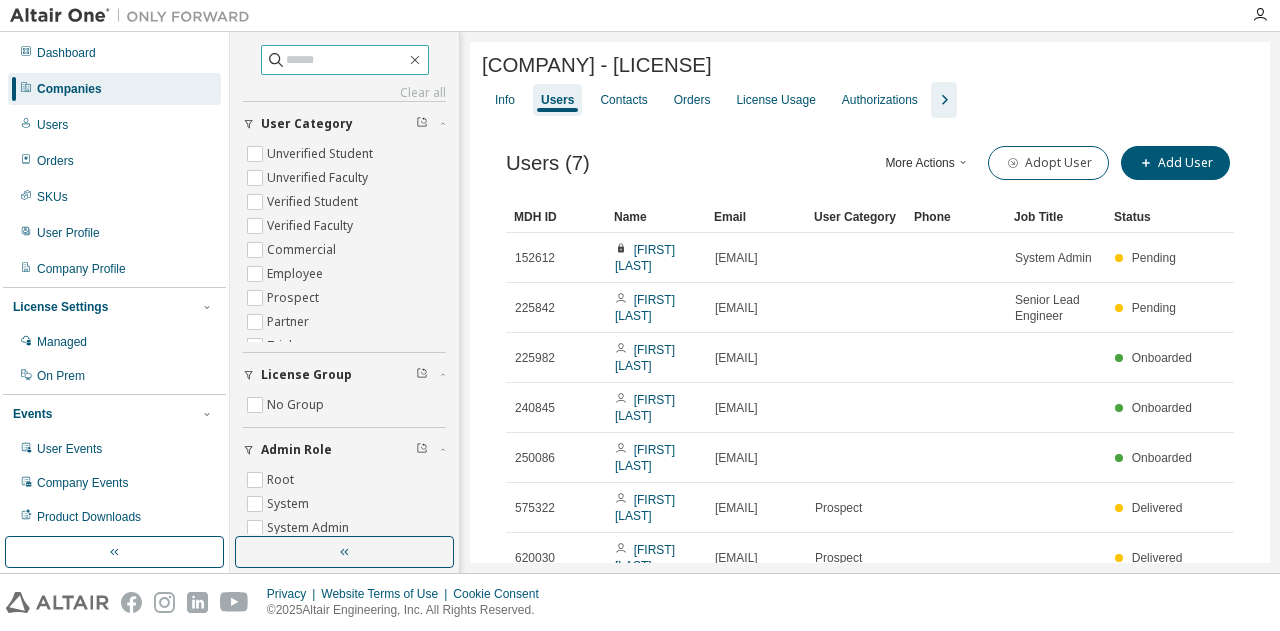 click at bounding box center [346, 60] 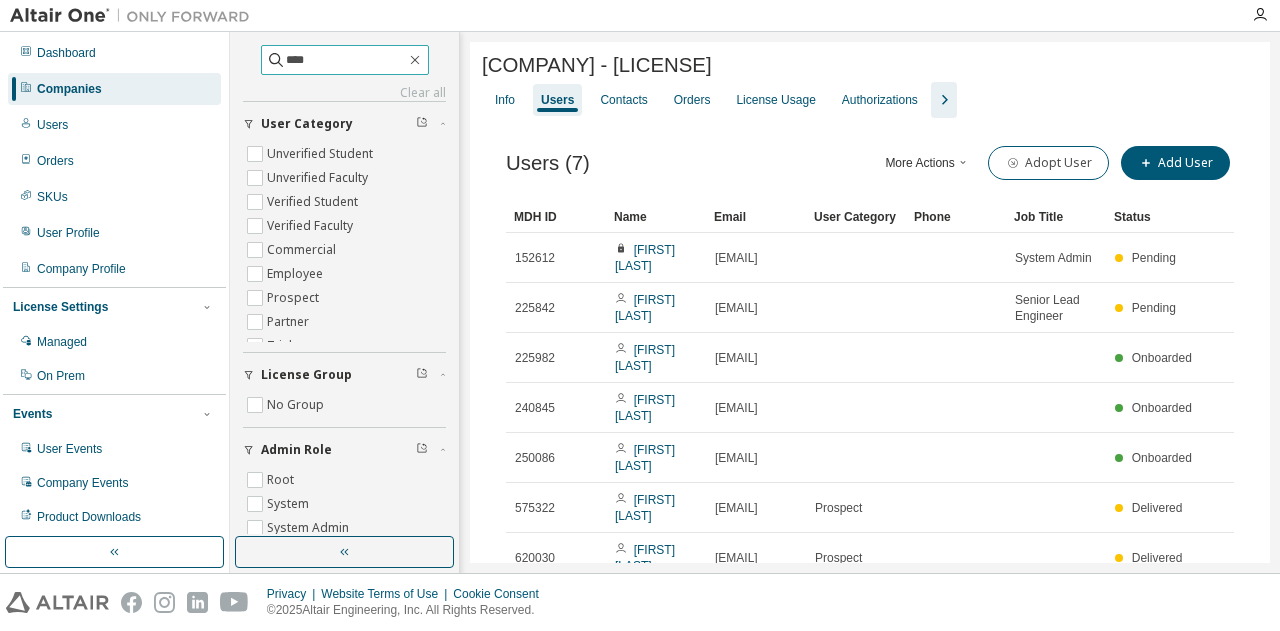 type on "****" 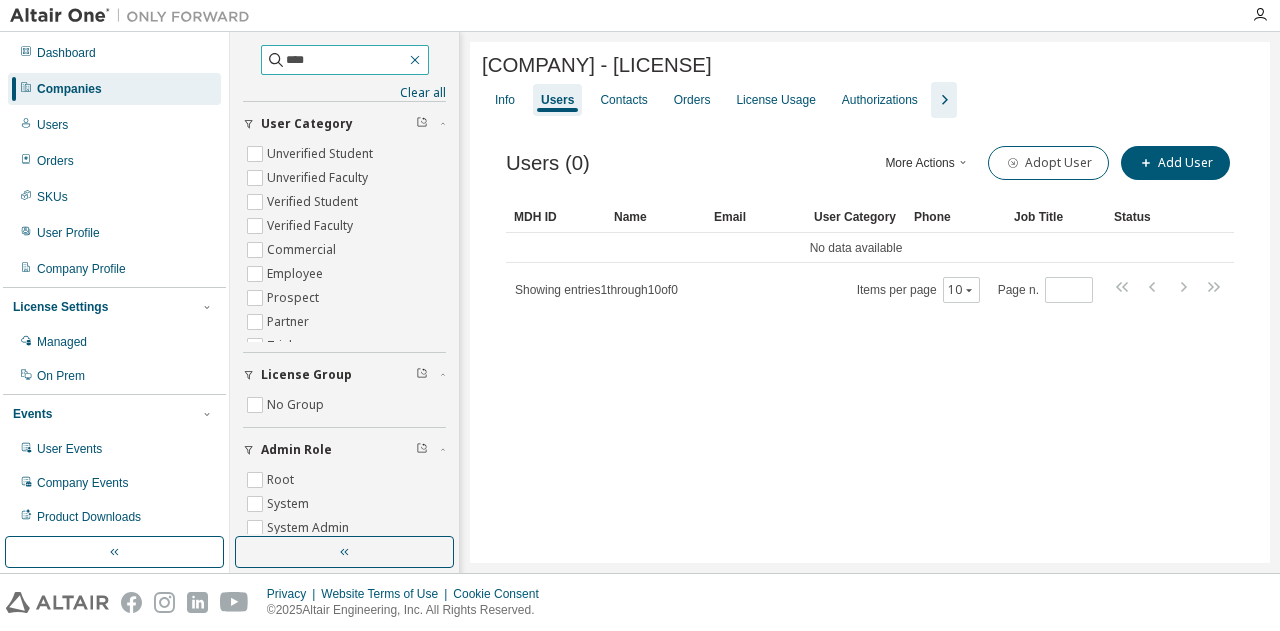 click 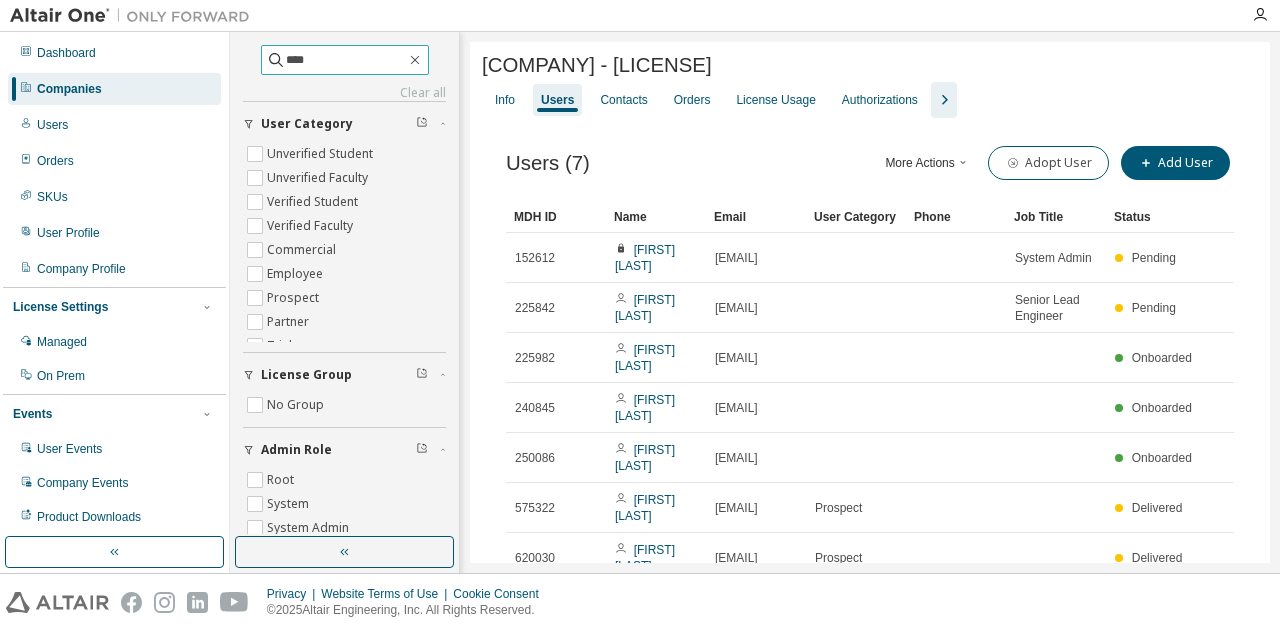 type 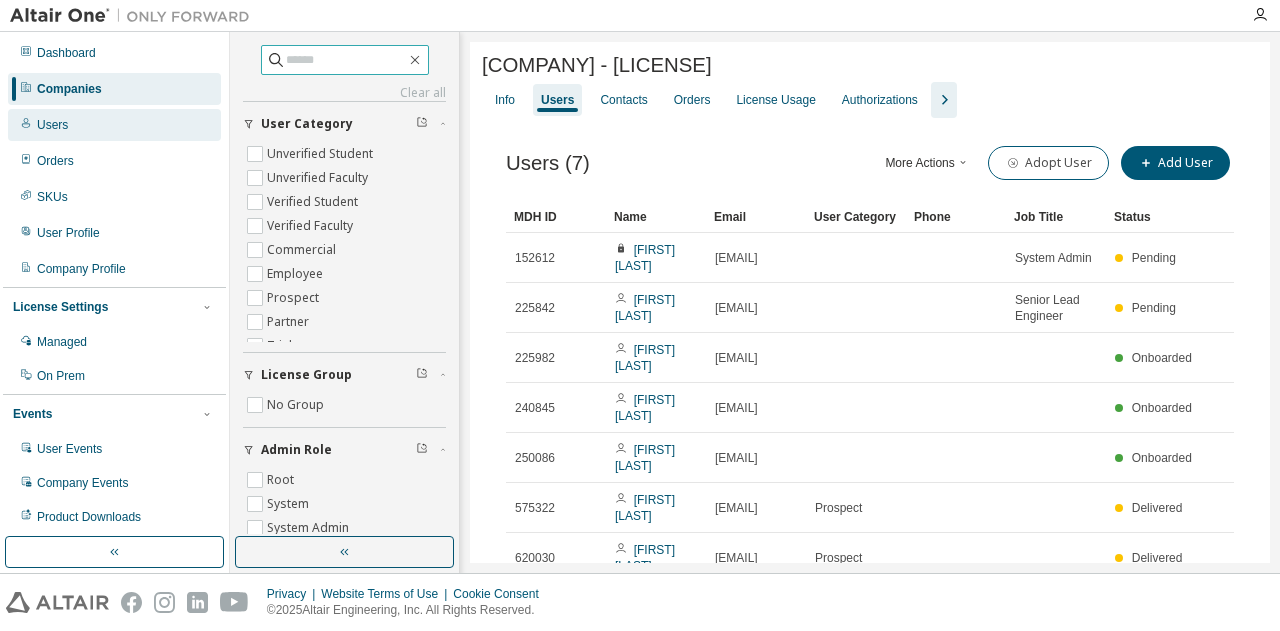 click on "Users" at bounding box center [114, 125] 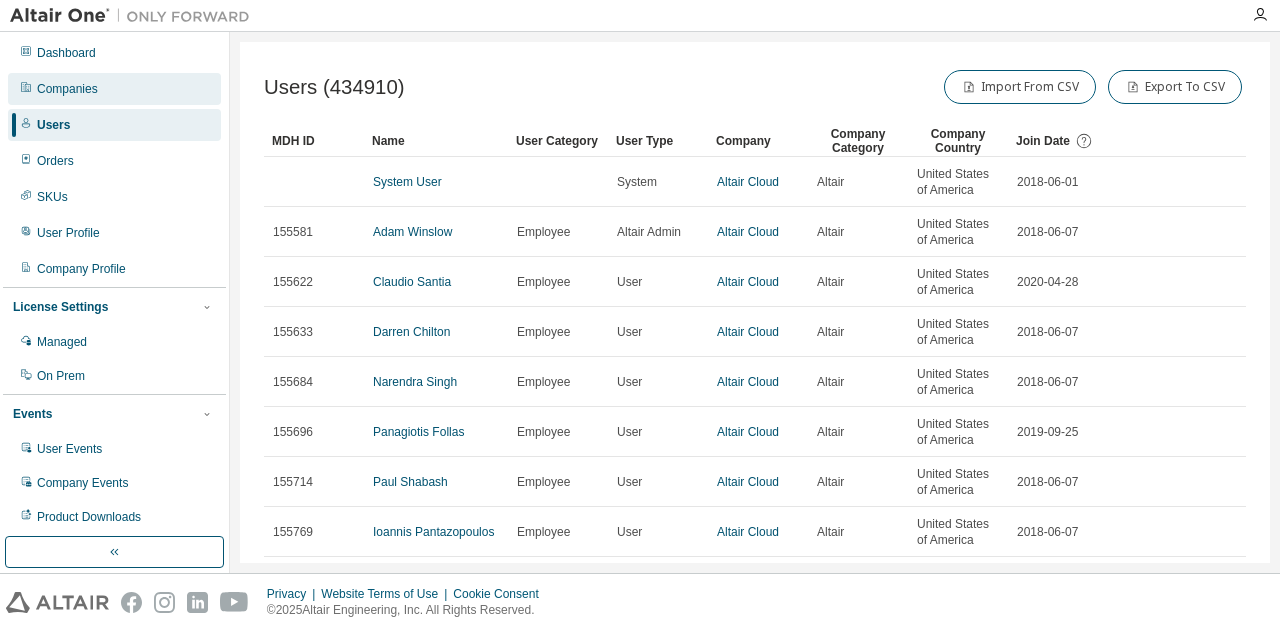 click on "Companies" at bounding box center (67, 89) 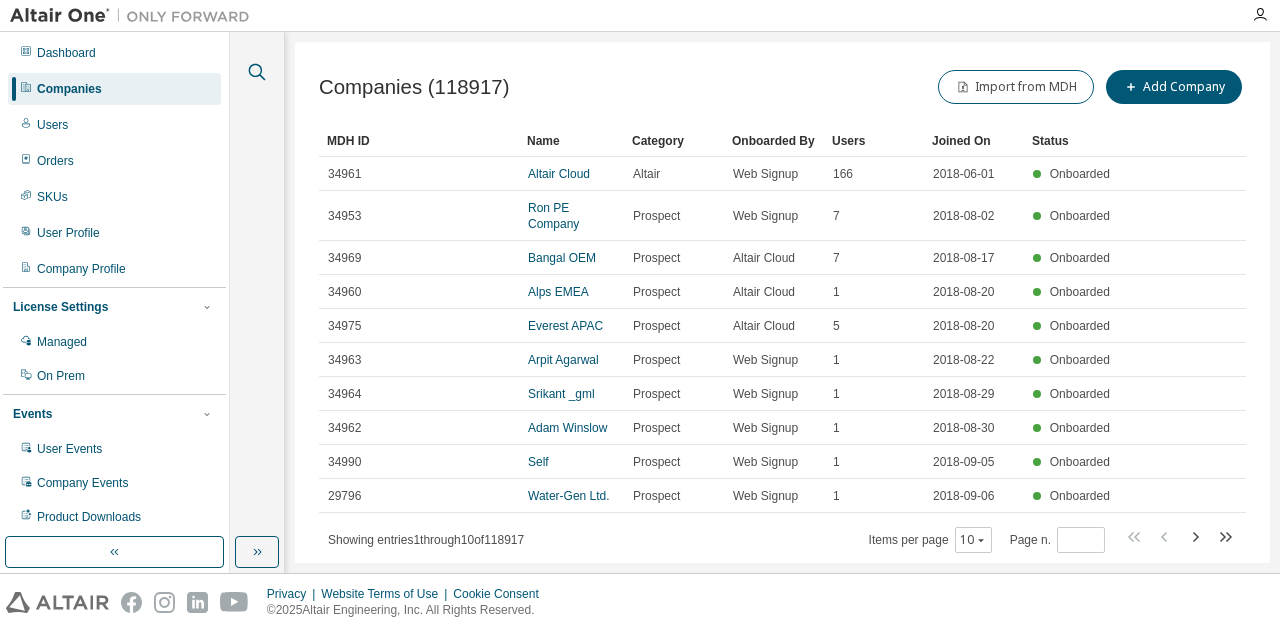 click 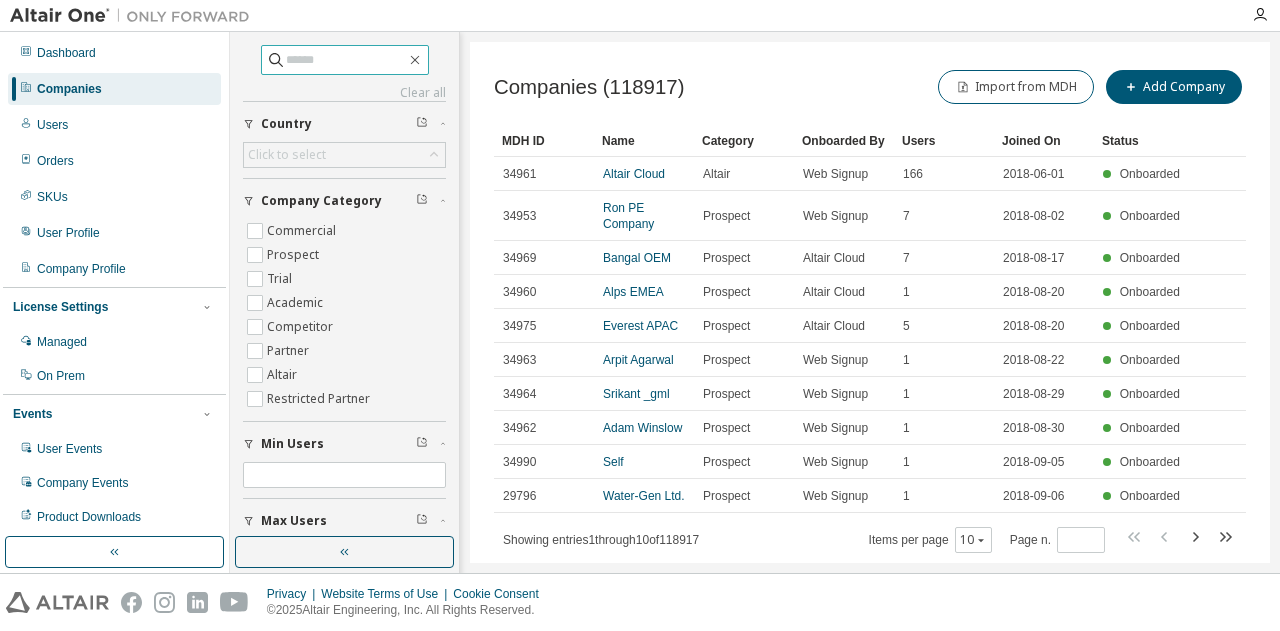 click at bounding box center (346, 60) 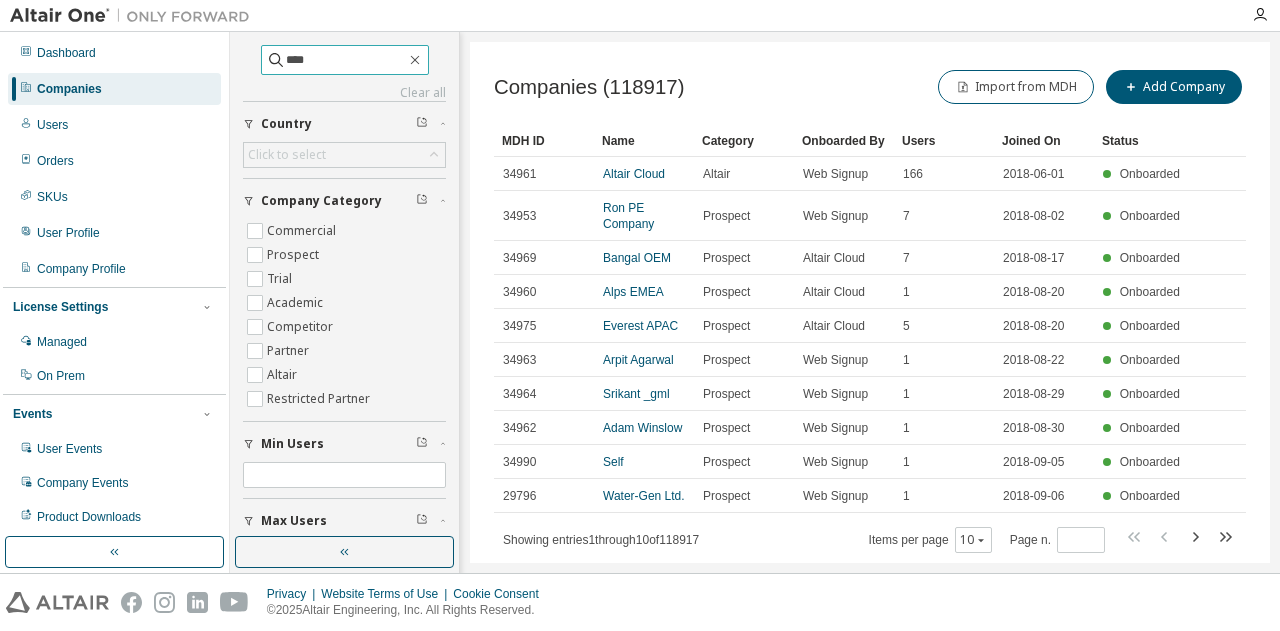 type on "****" 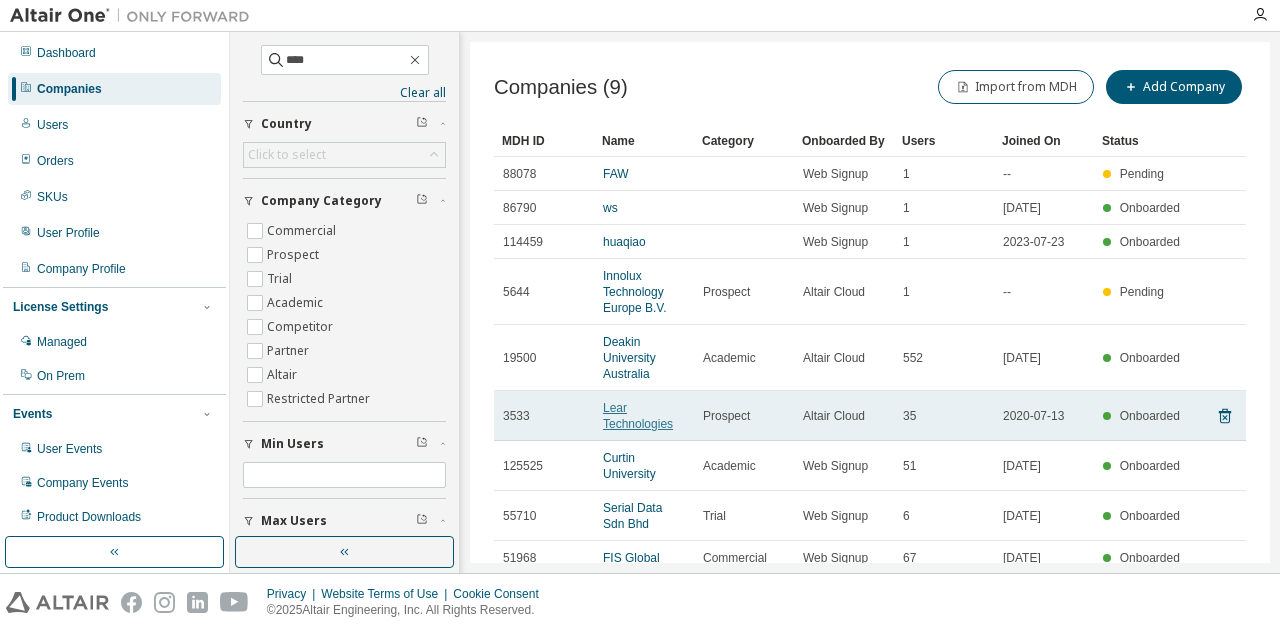 click on "Lear Technologies" at bounding box center [638, 416] 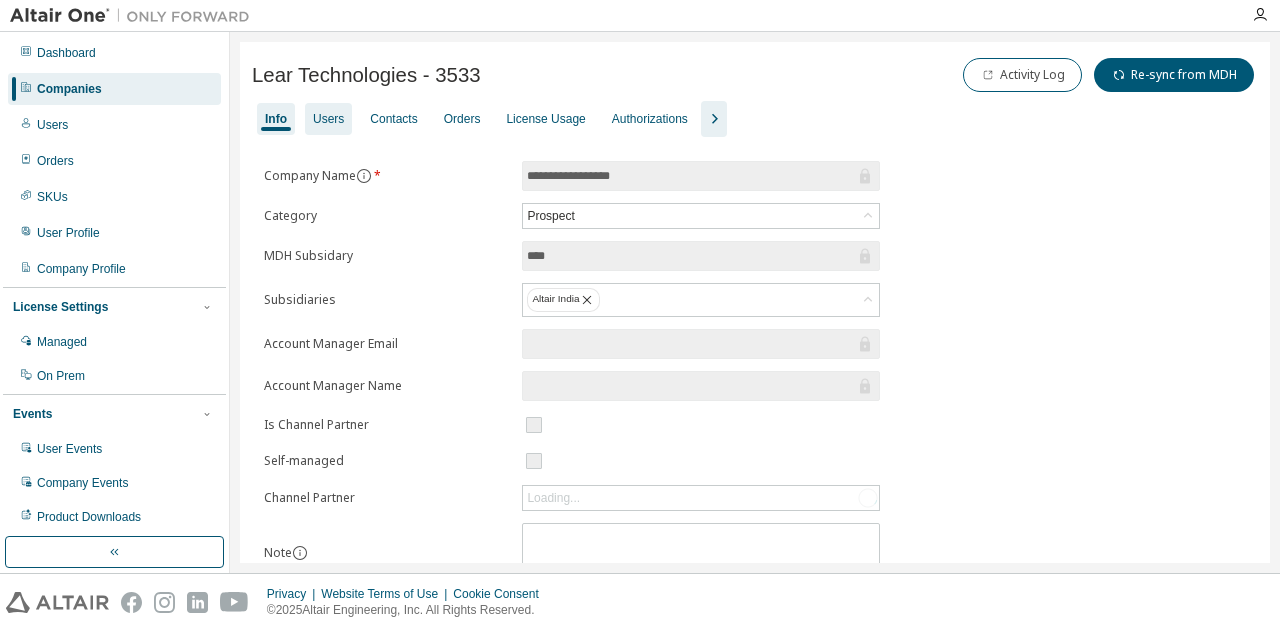 click on "Users" at bounding box center (328, 119) 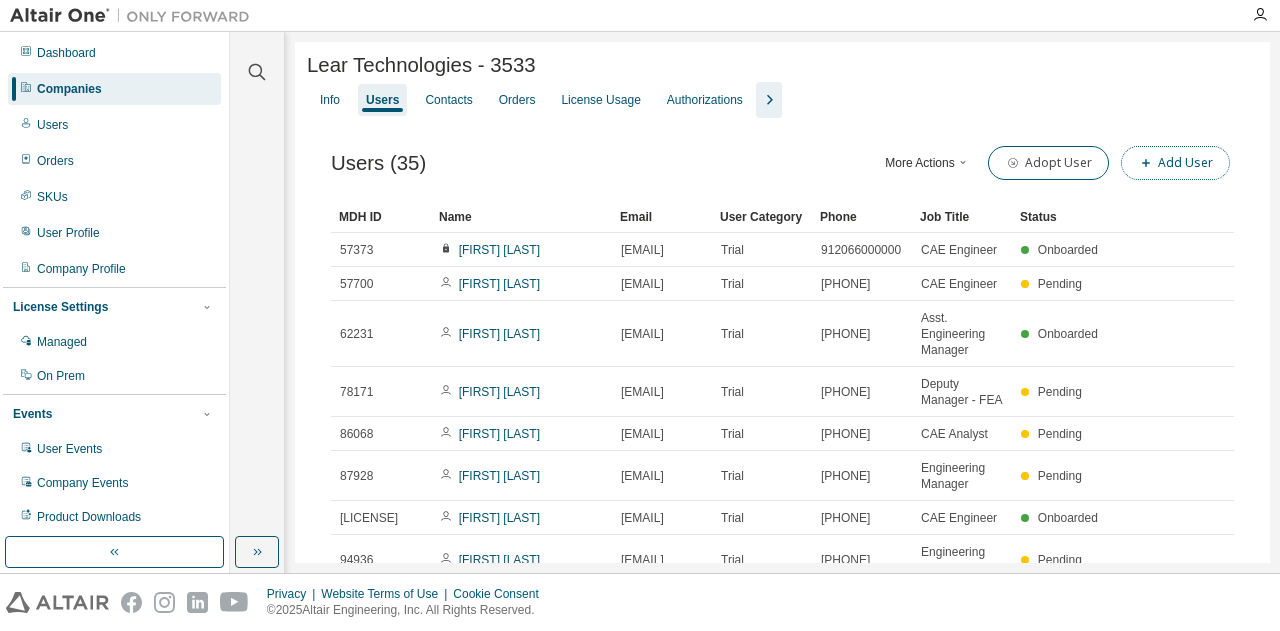 click on "Add User" at bounding box center [1175, 163] 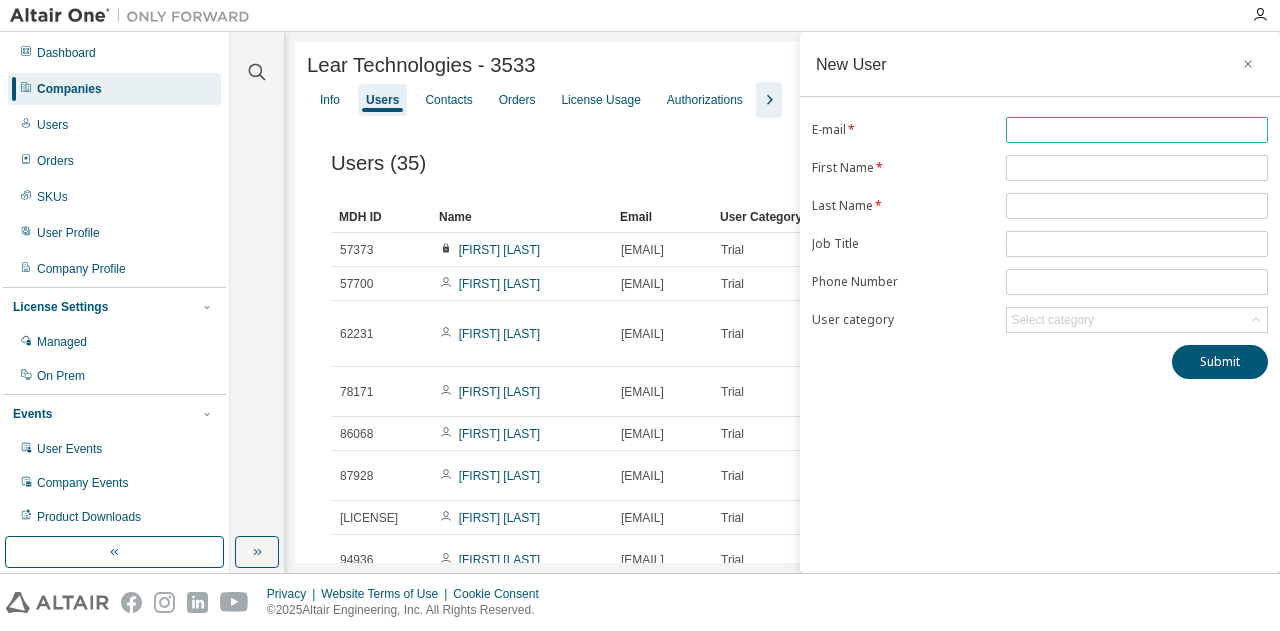 click at bounding box center [1137, 130] 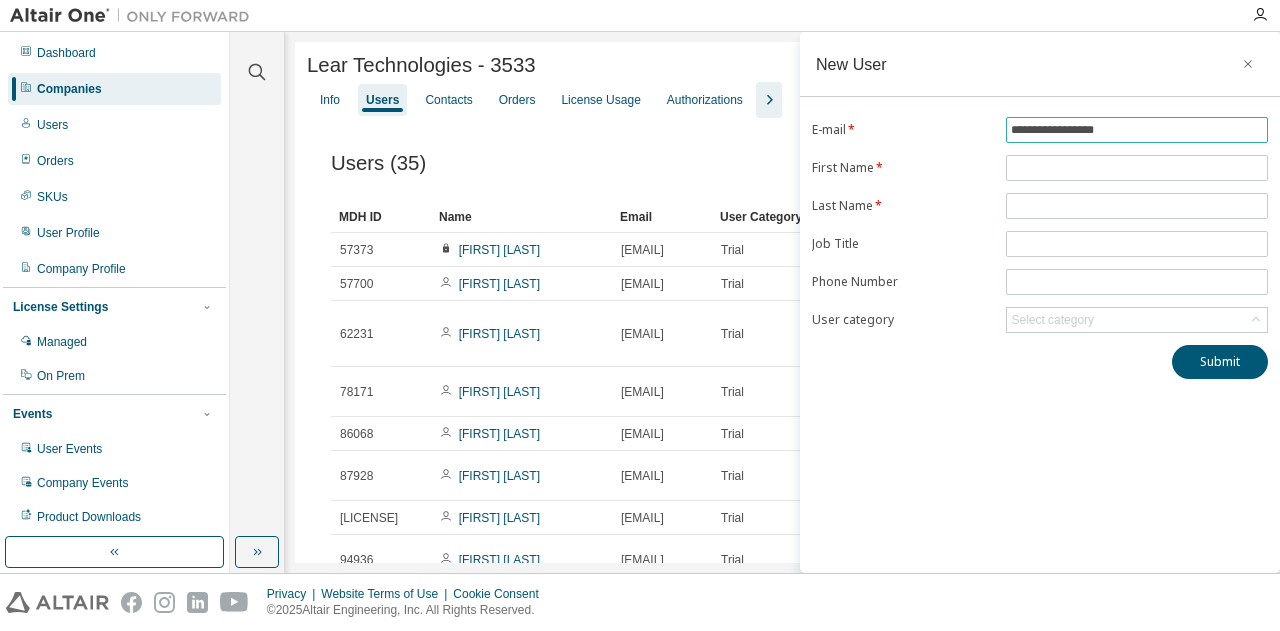 type on "**********" 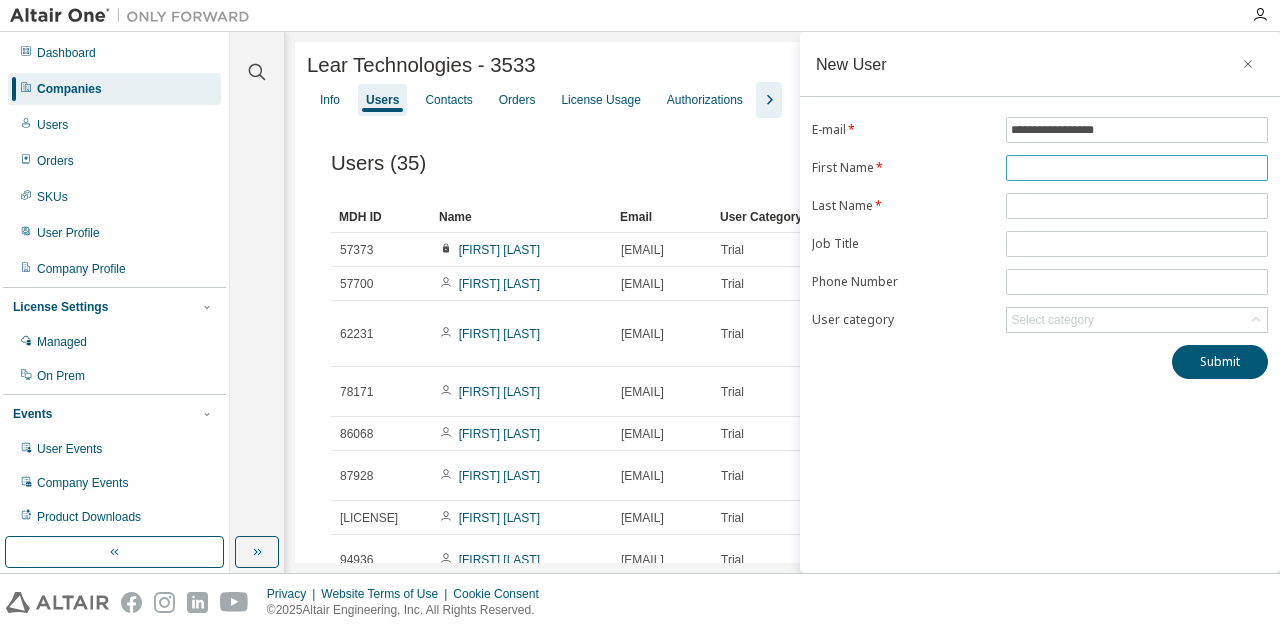 click at bounding box center [1137, 168] 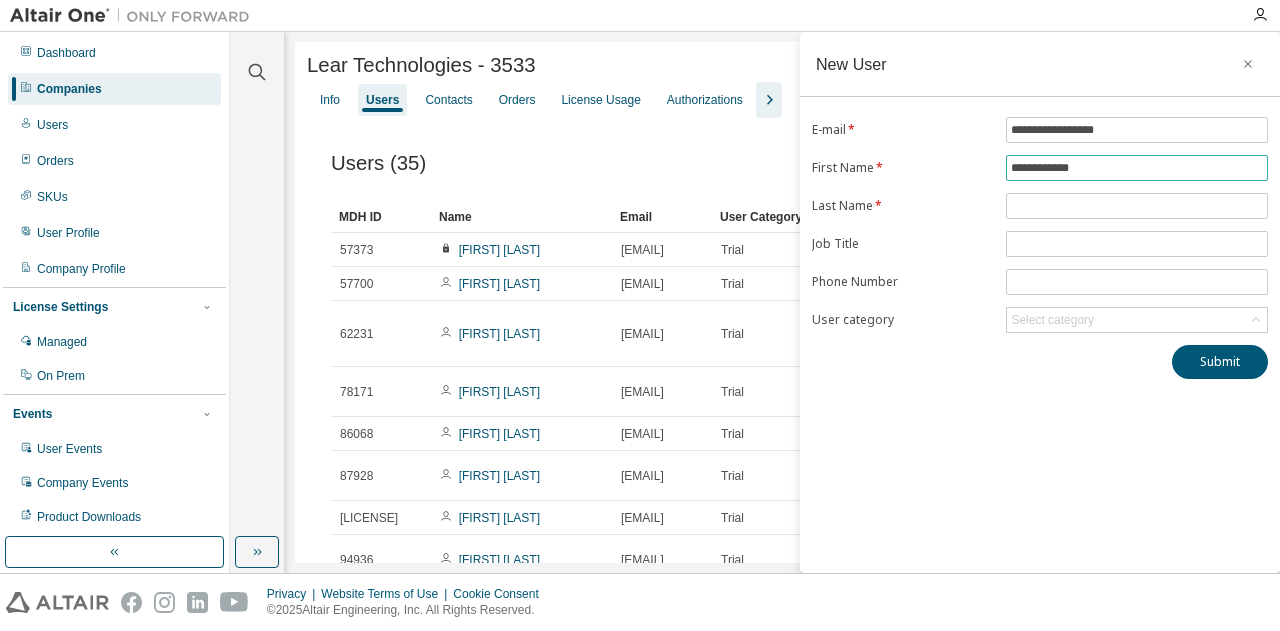 drag, startPoint x: 1046, startPoint y: 166, endPoint x: 1182, endPoint y: 154, distance: 136.52838 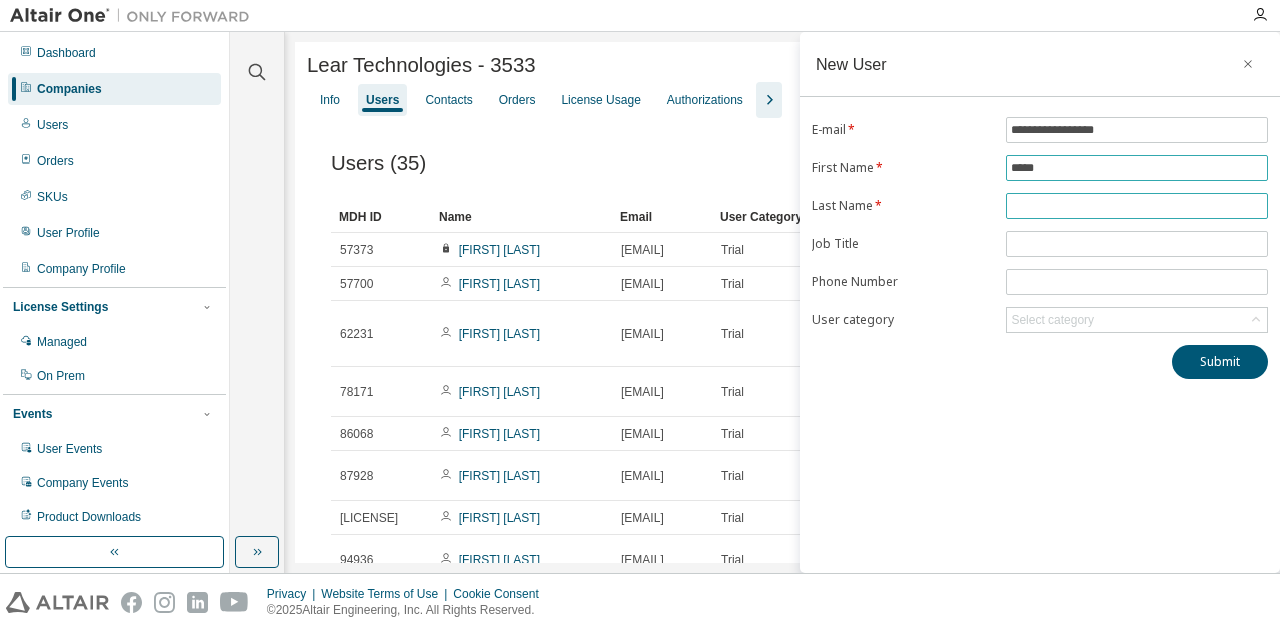 type on "****" 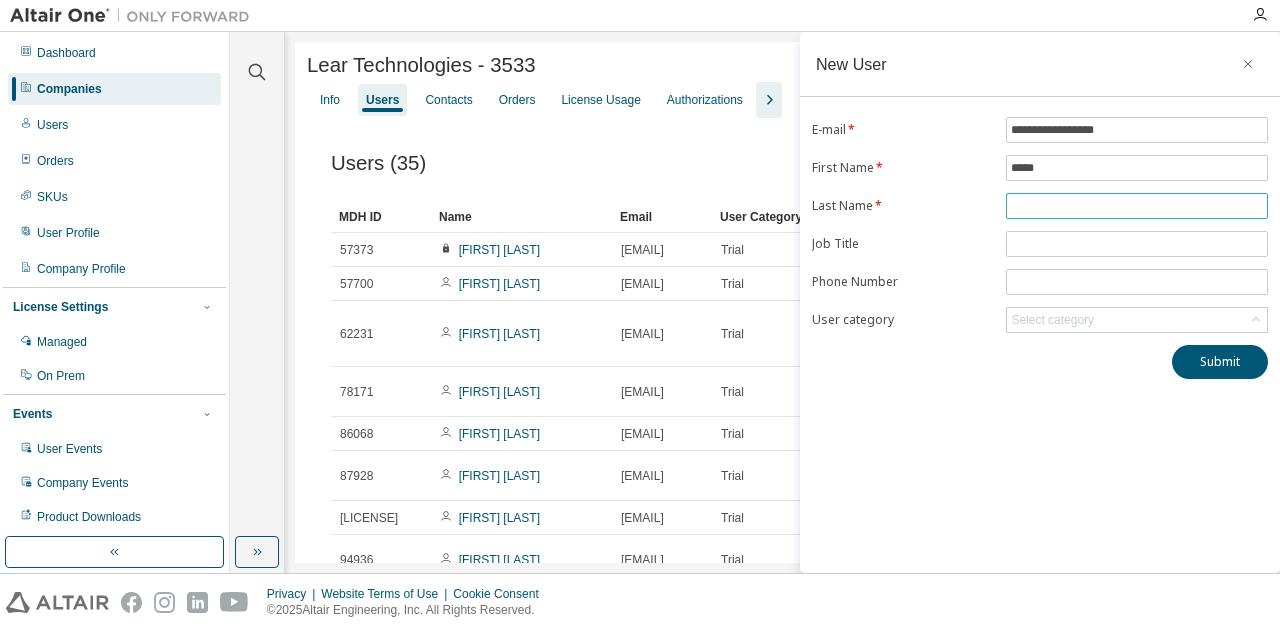 click at bounding box center [1137, 206] 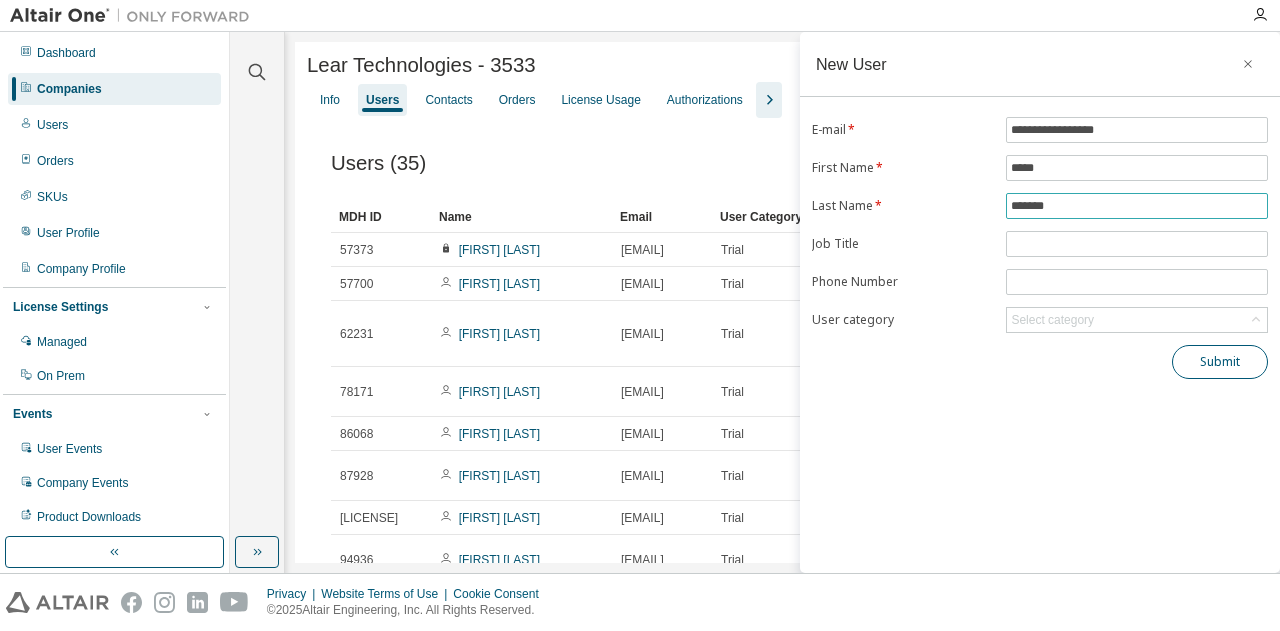 type on "*******" 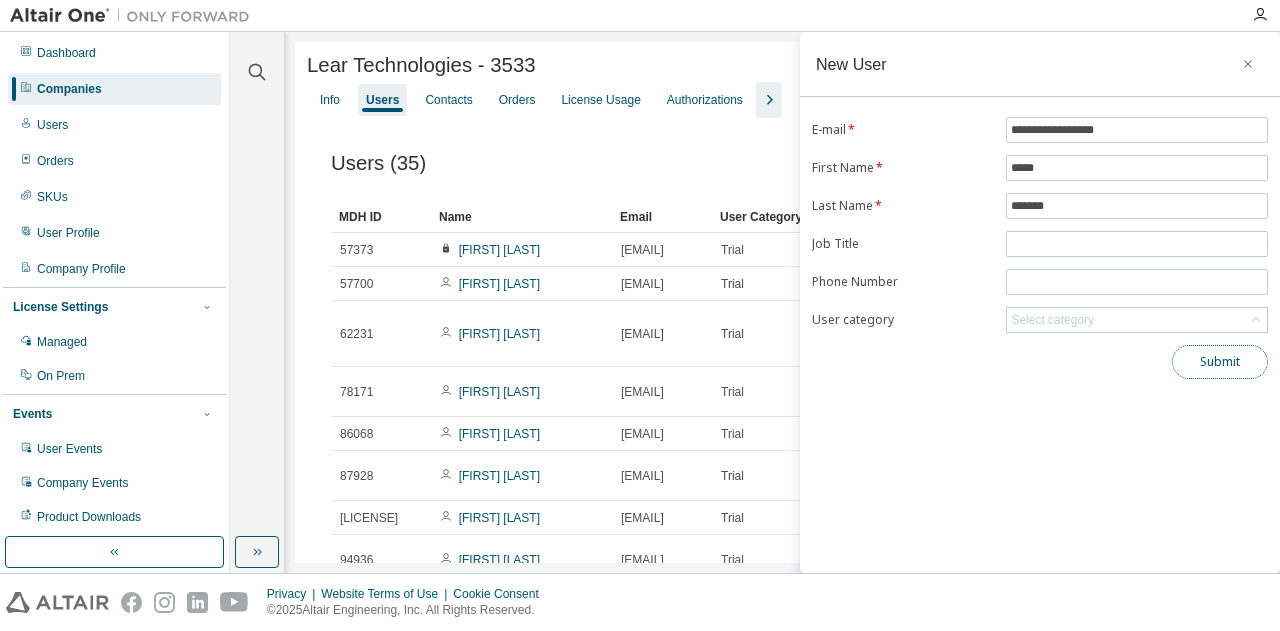 click on "Submit" at bounding box center [1220, 362] 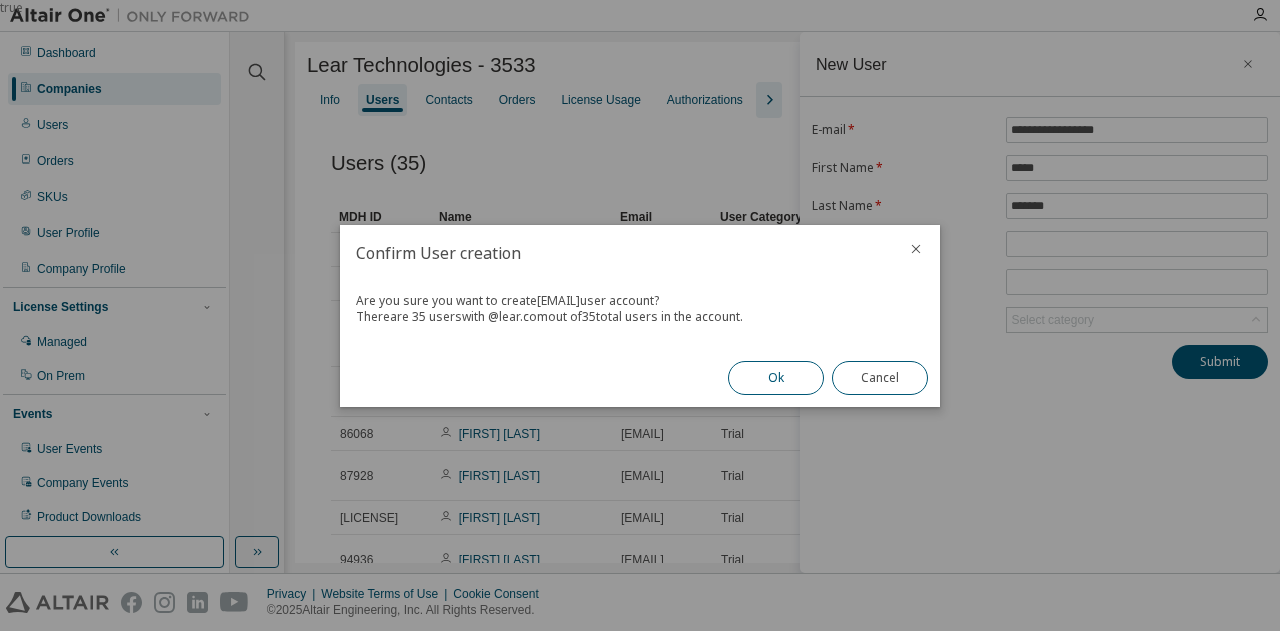 click on "Ok" at bounding box center (776, 378) 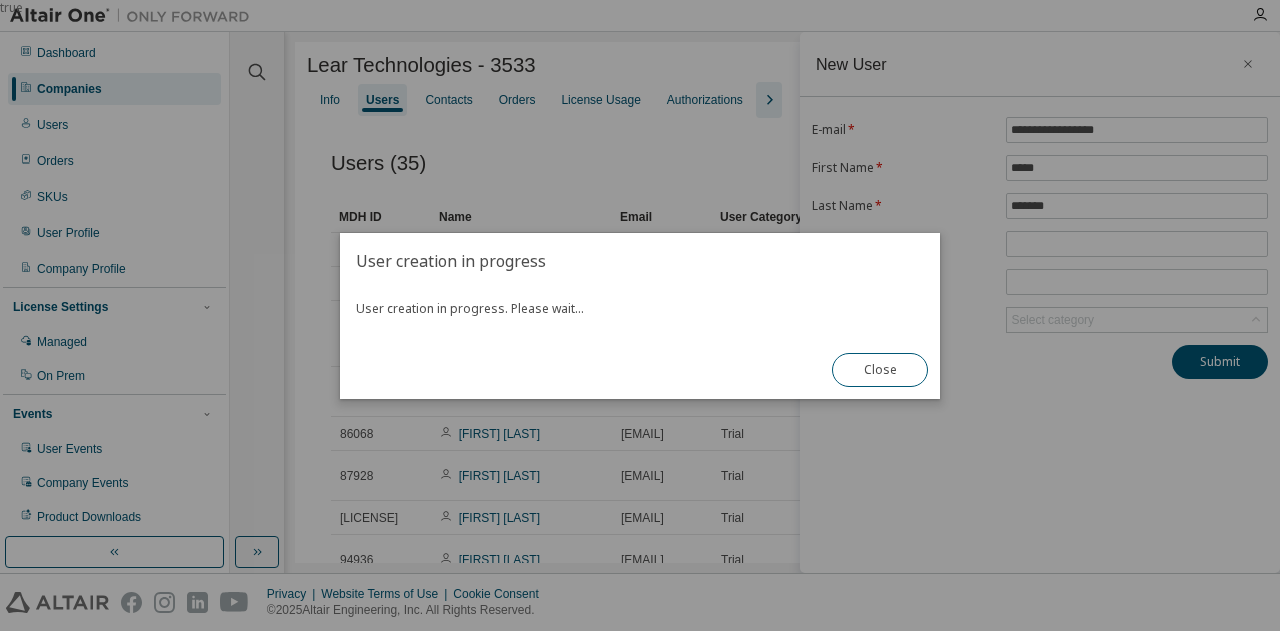 type 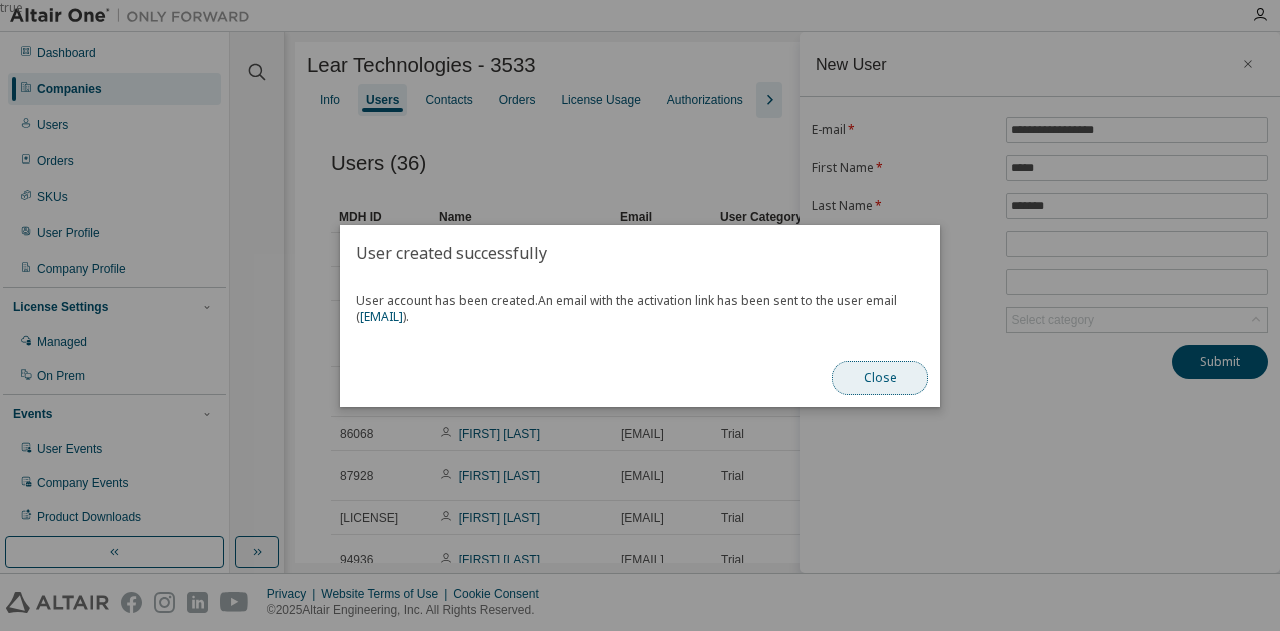 click on "Close" at bounding box center [880, 378] 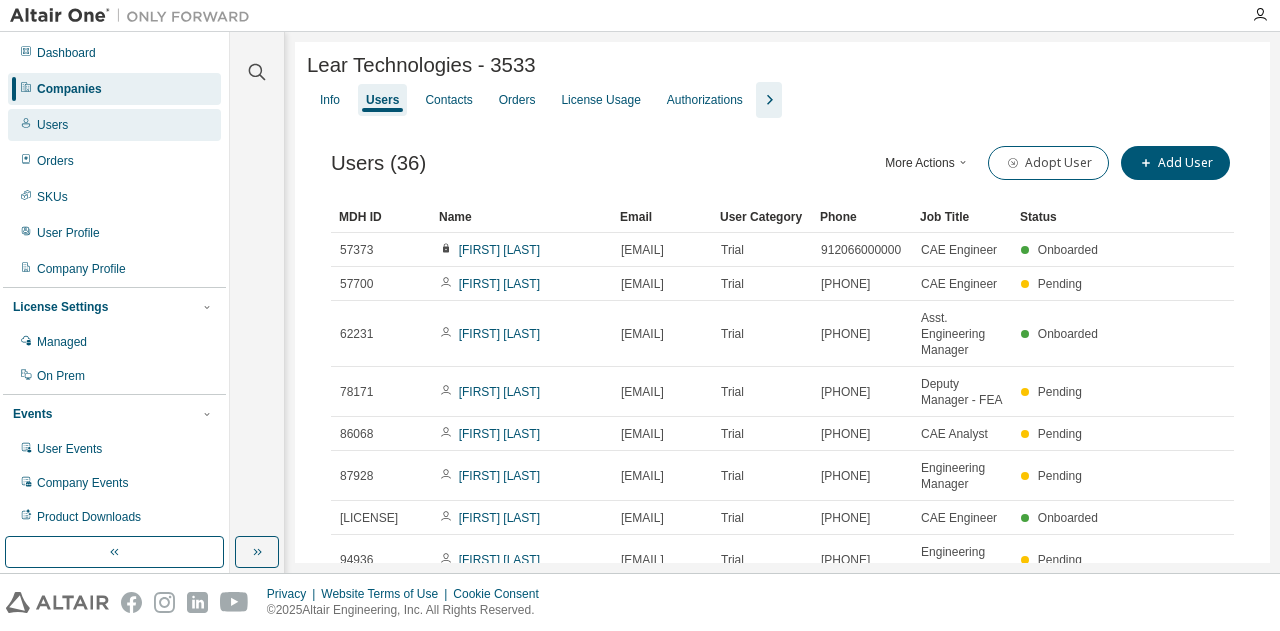 click on "Users" at bounding box center (52, 125) 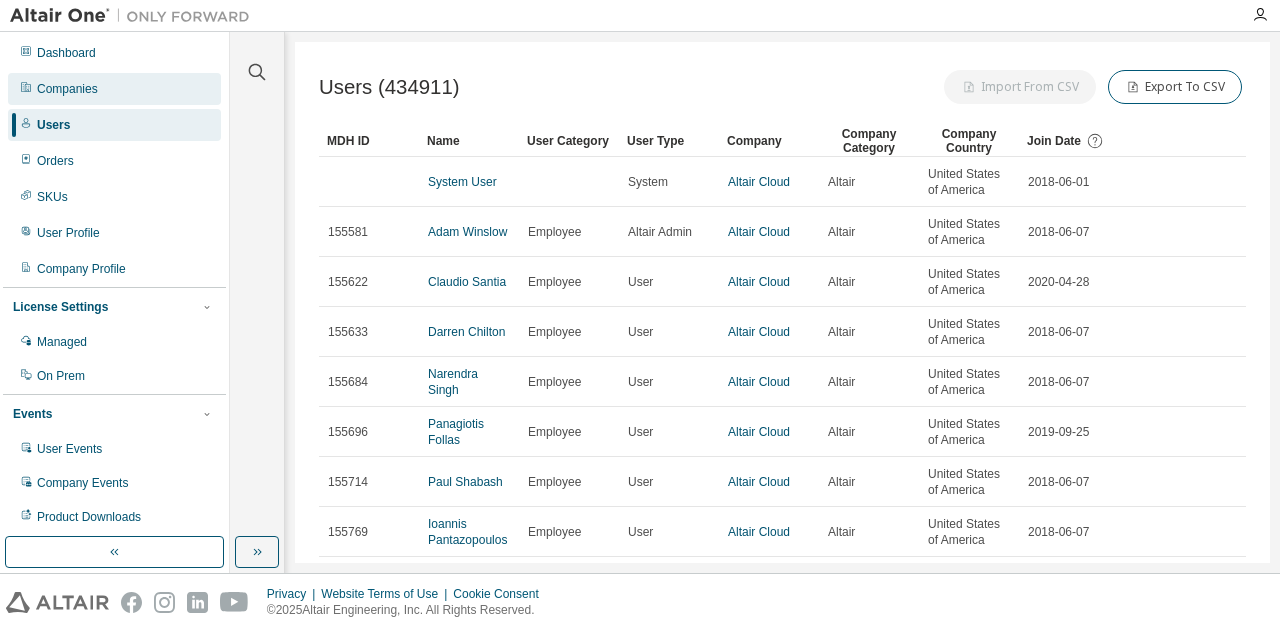 click on "Companies" at bounding box center (114, 89) 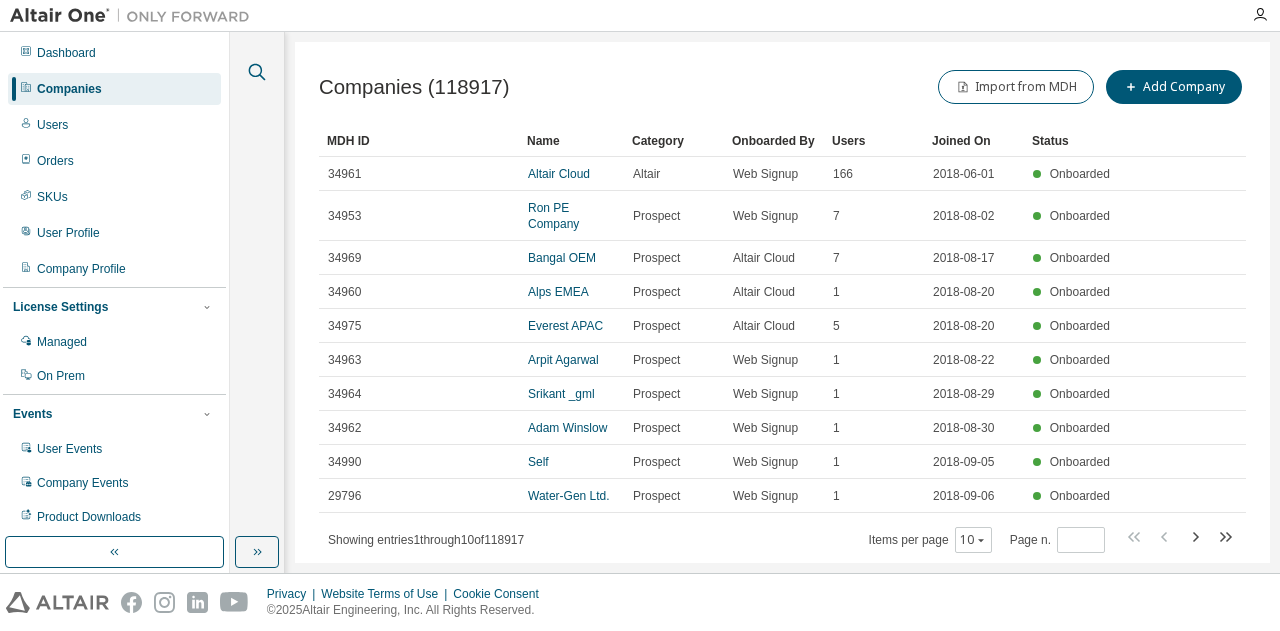 click 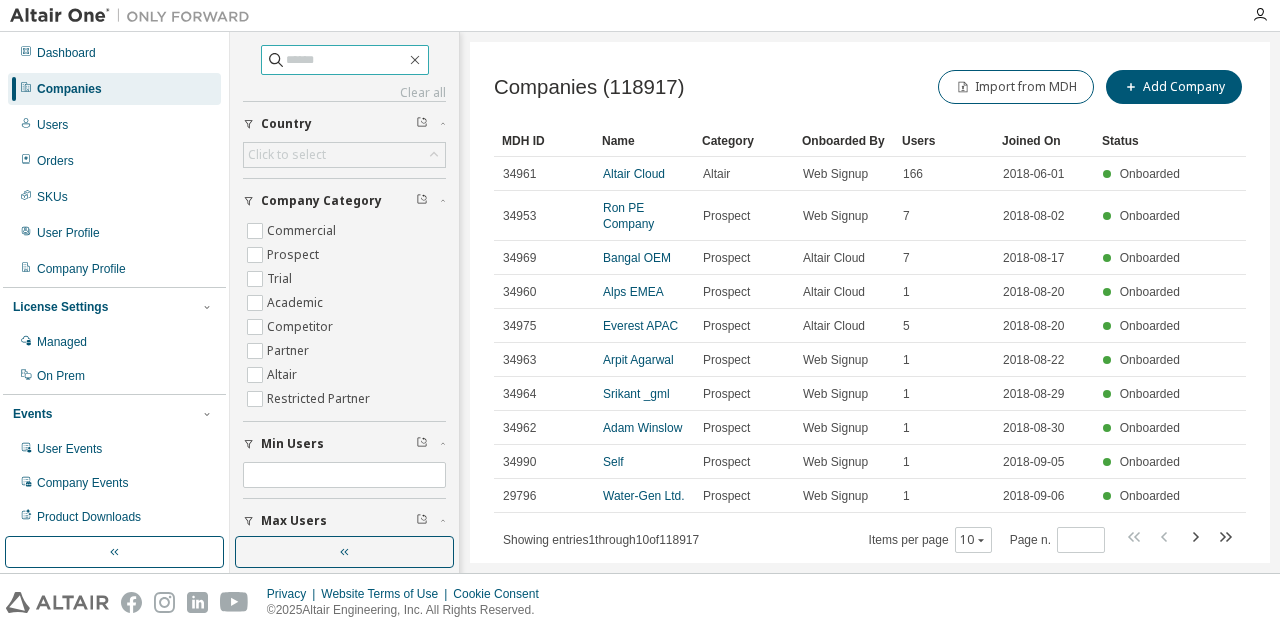 click at bounding box center [346, 60] 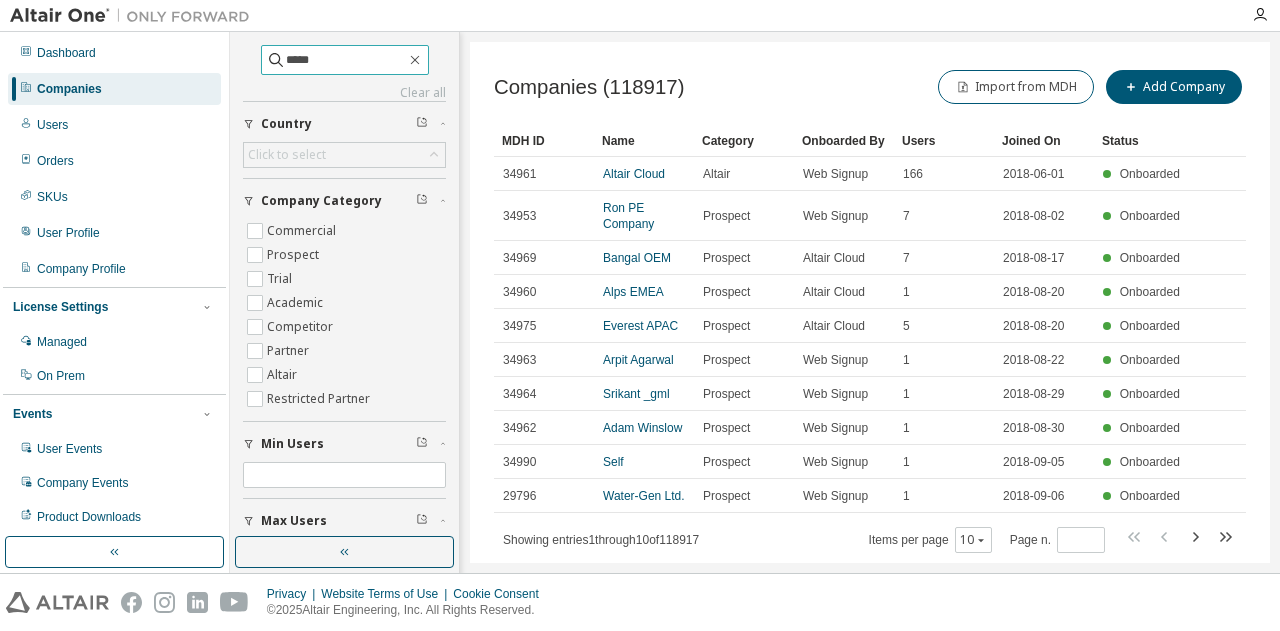 type on "*****" 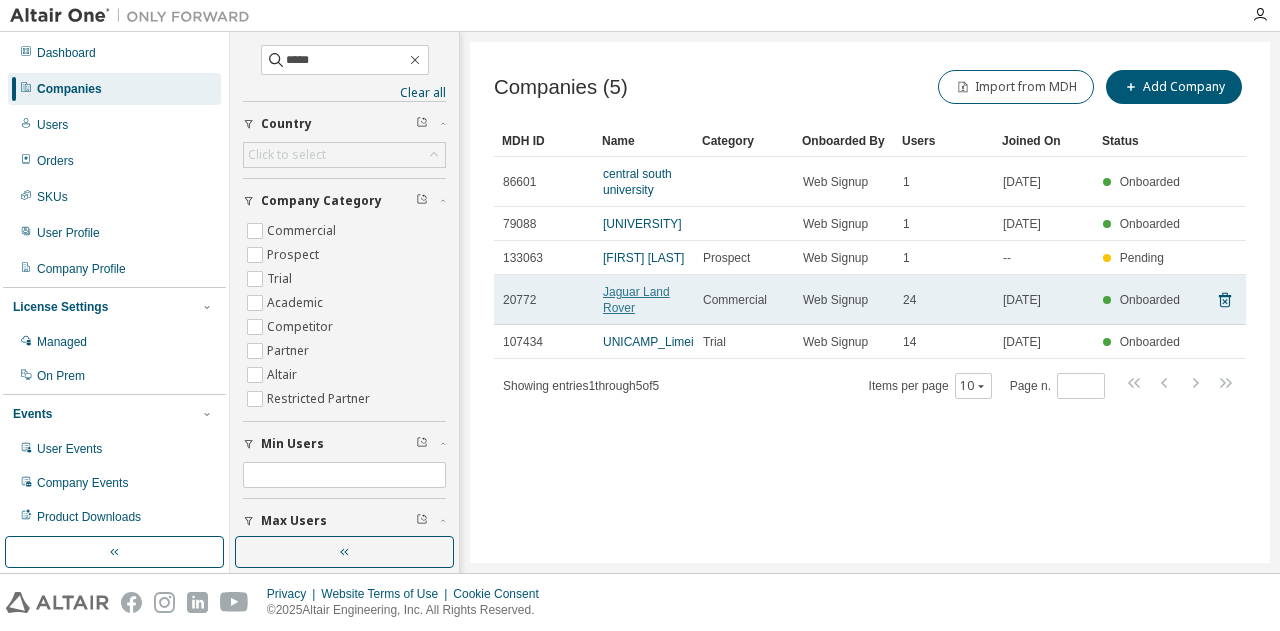 click on "Jaguar Land Rover" at bounding box center (636, 300) 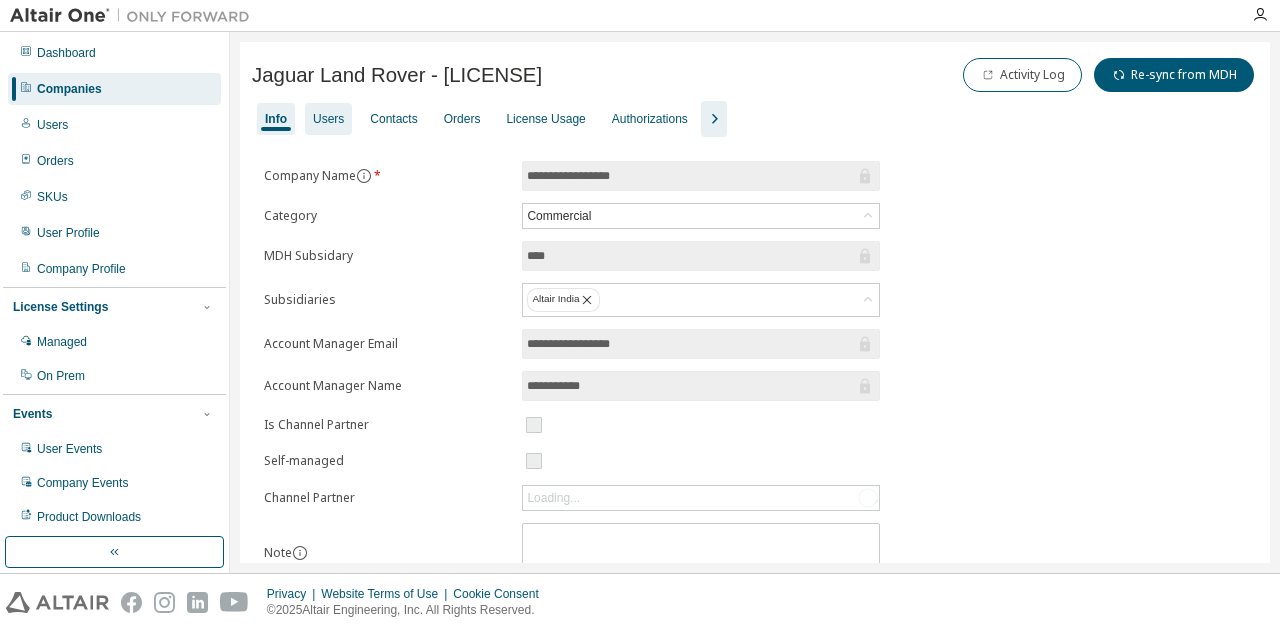 click on "Users" at bounding box center [328, 119] 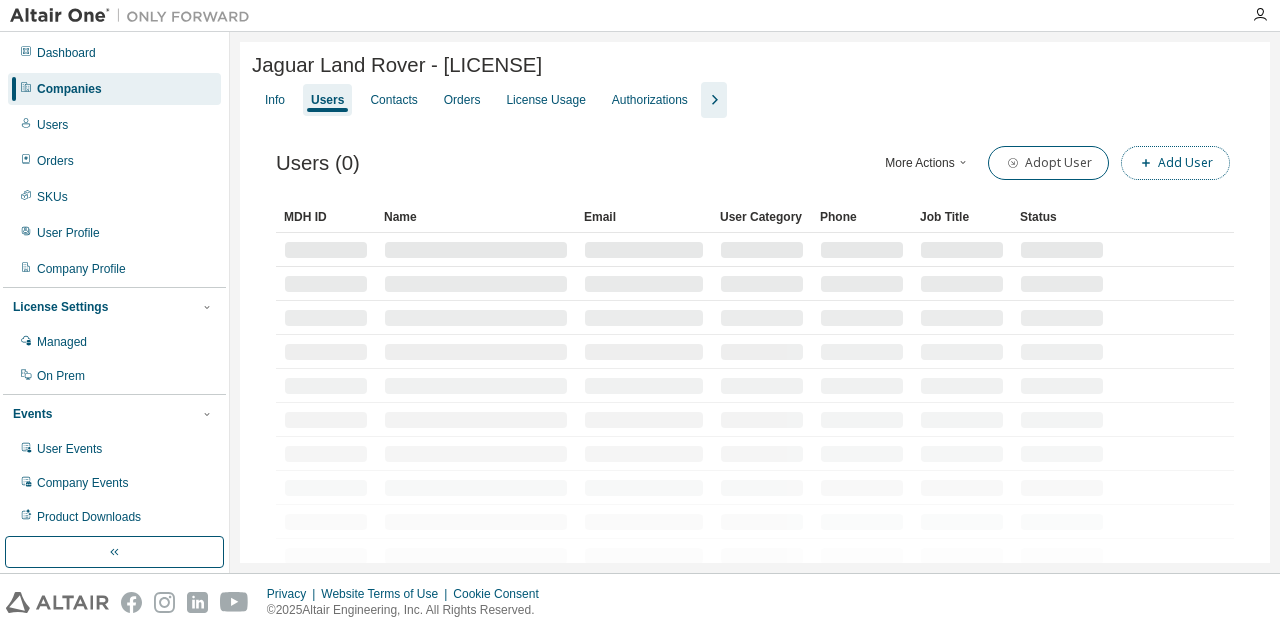 click on "Add User" at bounding box center [1175, 163] 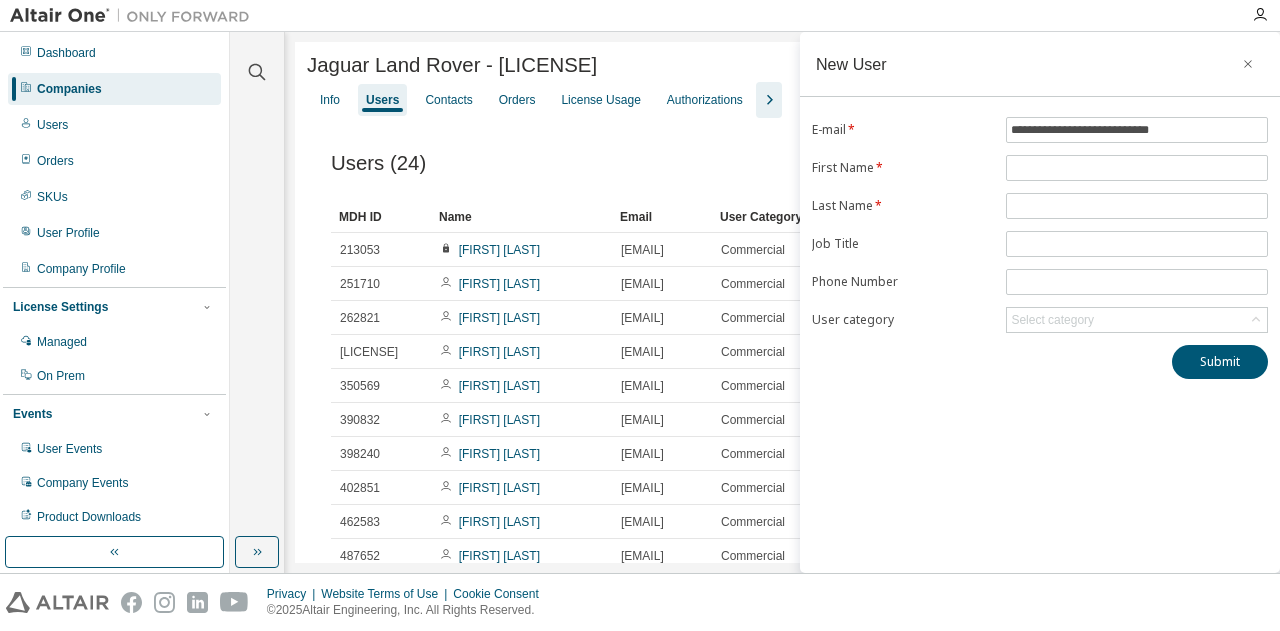 type on "**********" 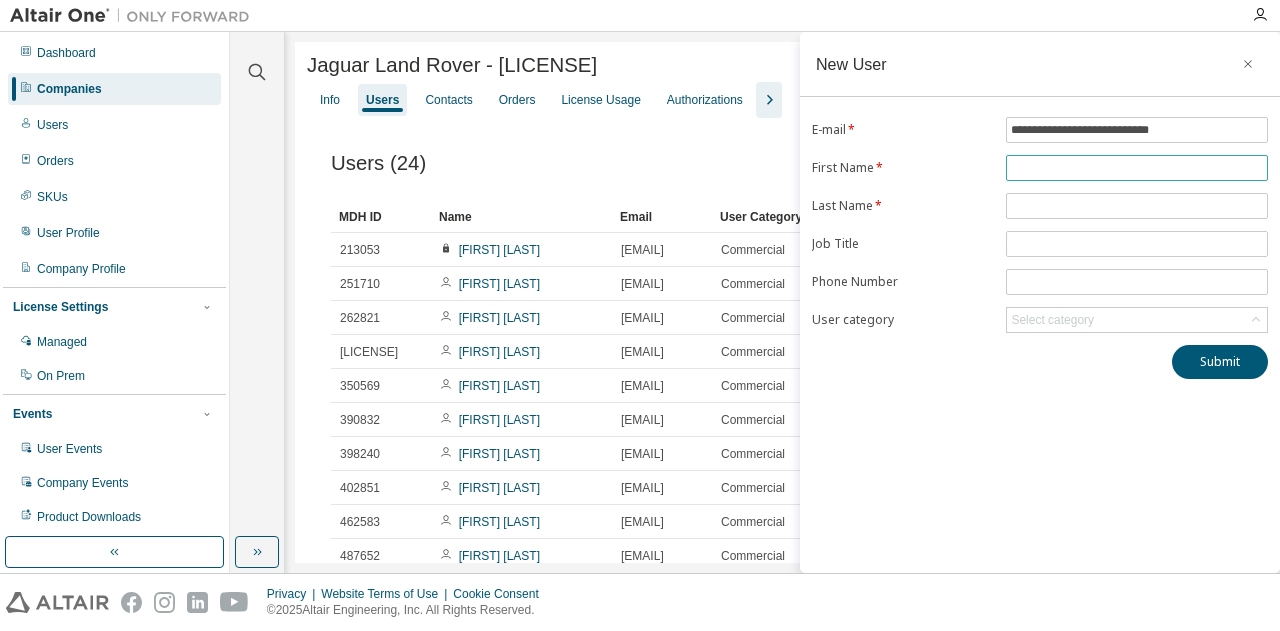 click at bounding box center [1137, 168] 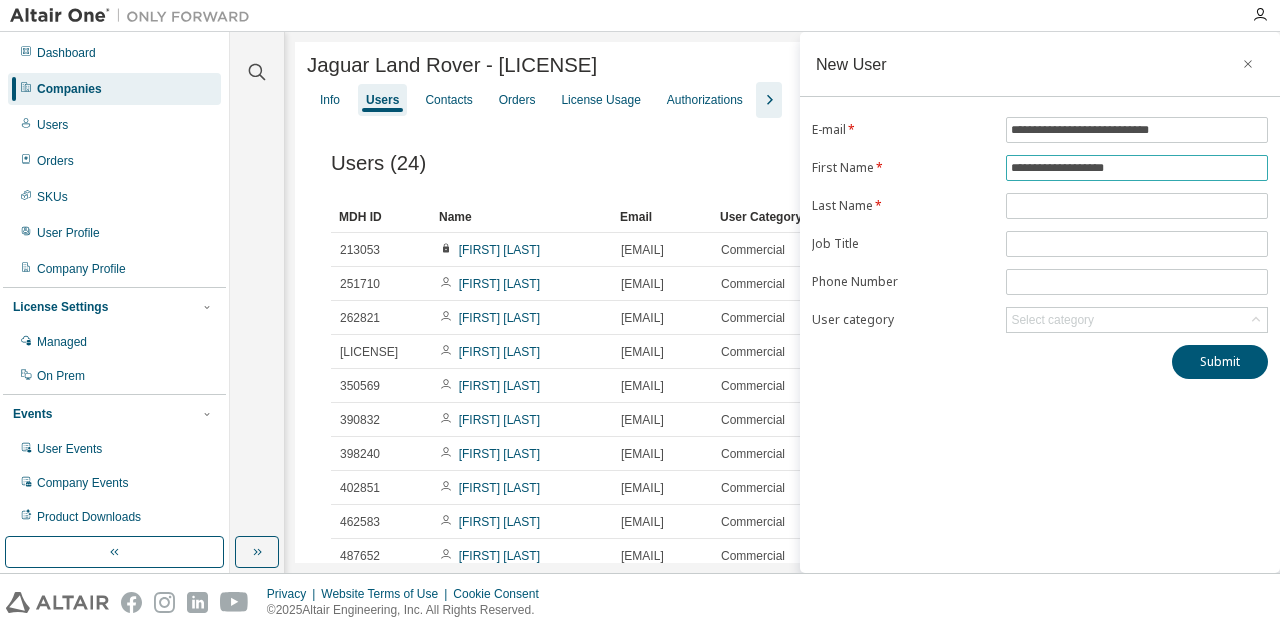 drag, startPoint x: 1056, startPoint y: 163, endPoint x: 1204, endPoint y: 179, distance: 148.86235 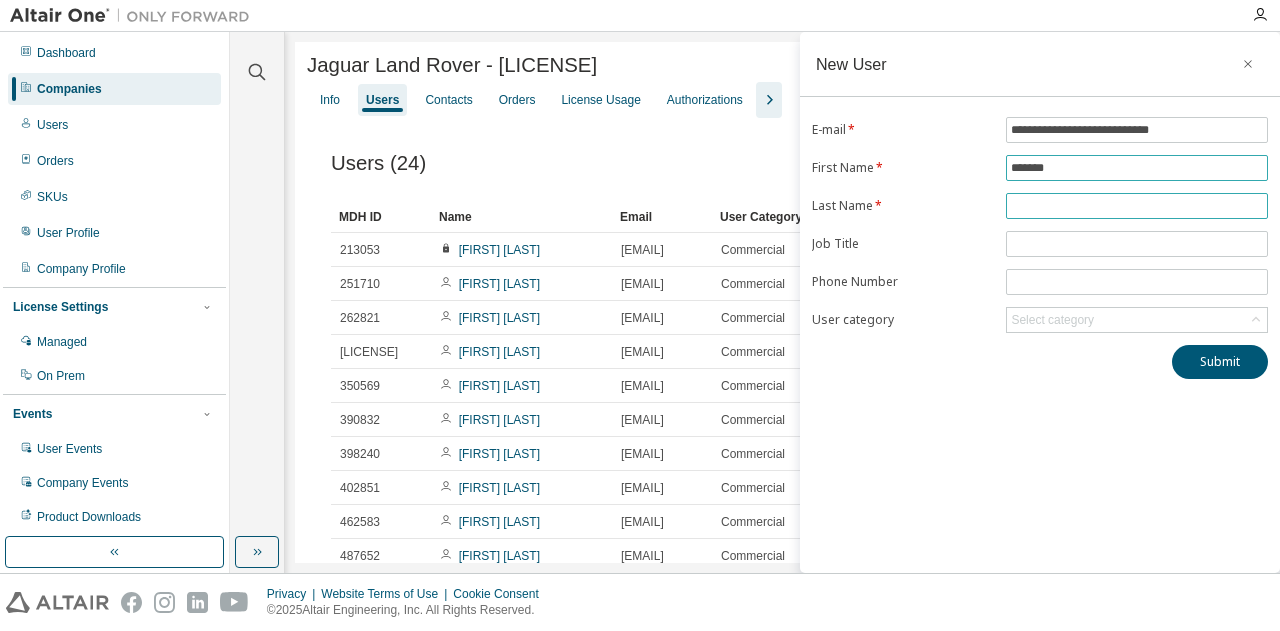 type on "******" 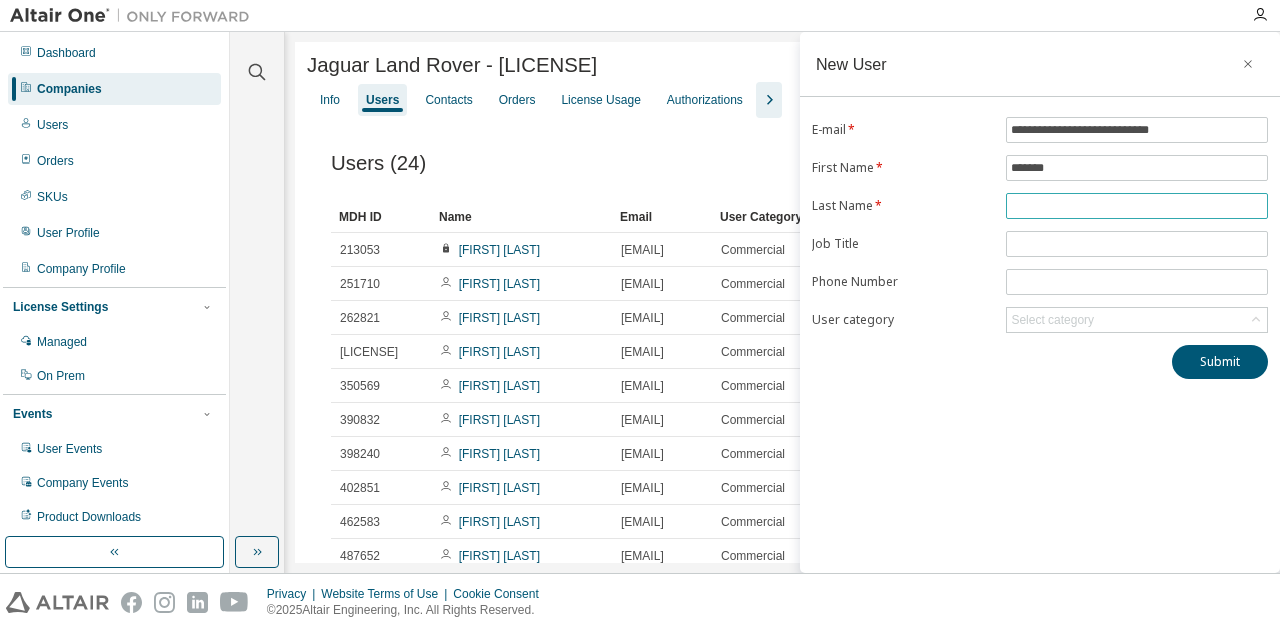 click at bounding box center (1137, 206) 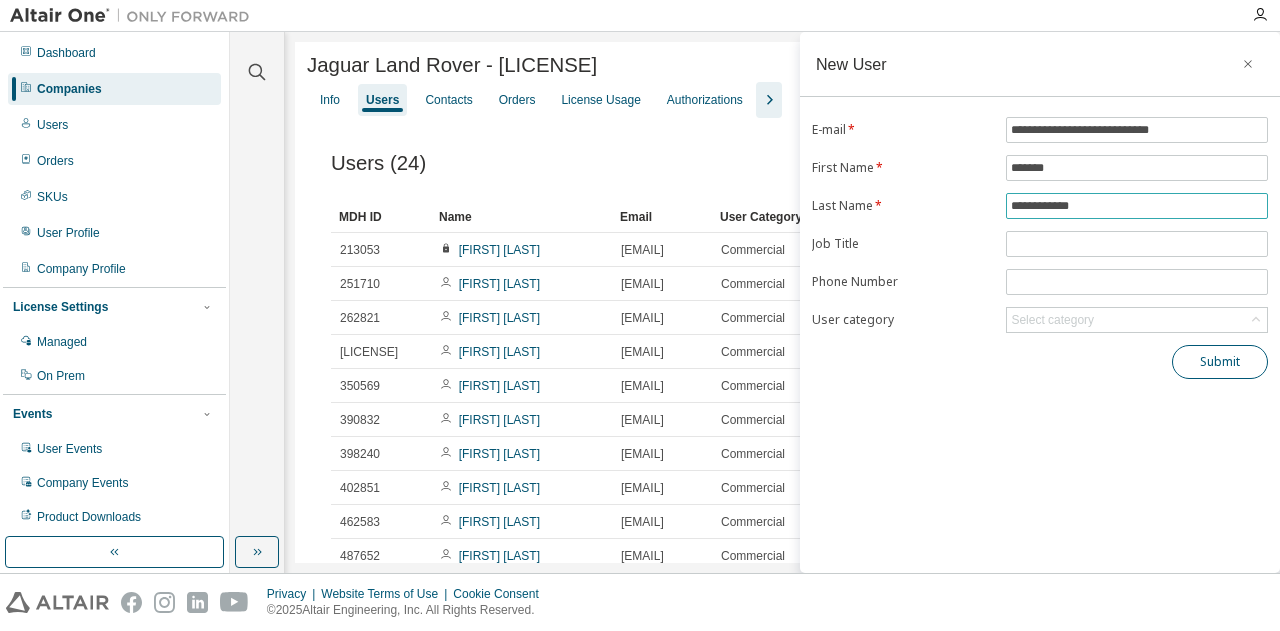 type on "**********" 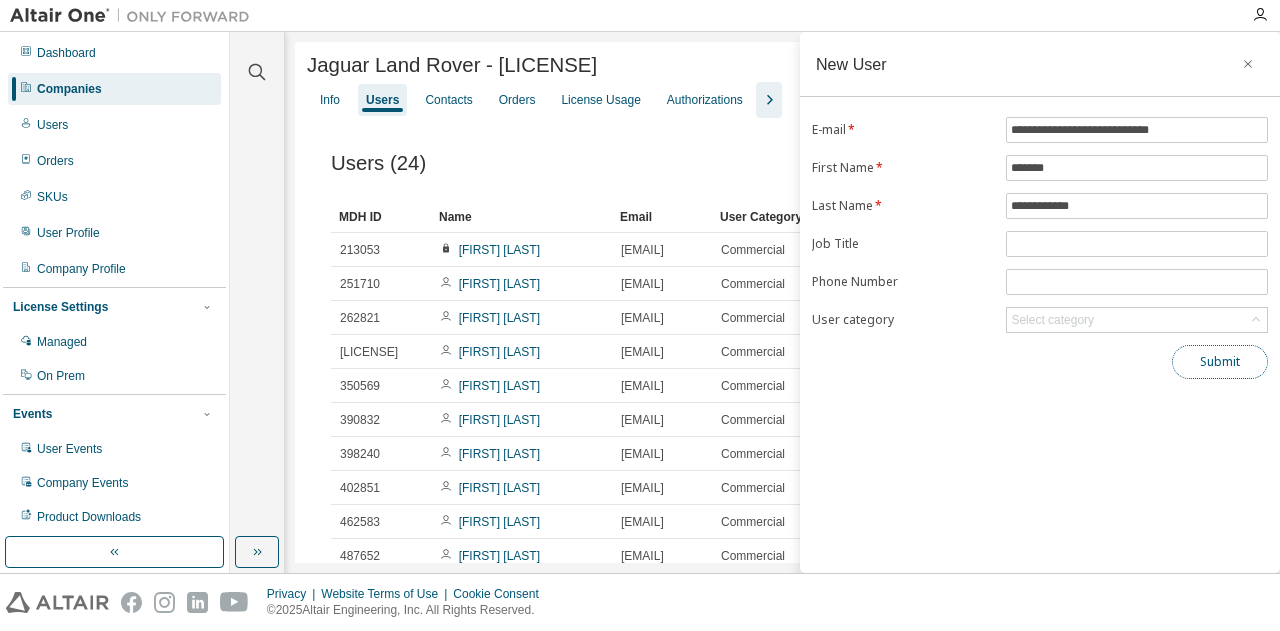 click on "Submit" at bounding box center [1220, 362] 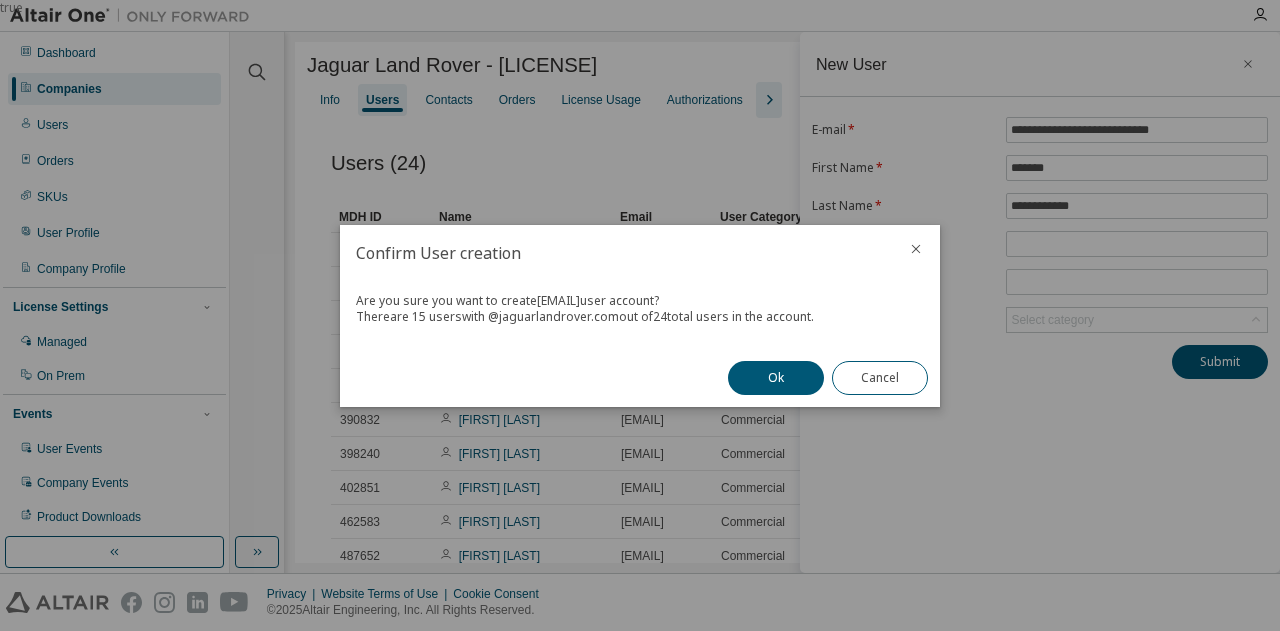 click on "Confirm User creation Are you sure you want to create  [EMAIL]  user account? There  are   15   users  with @ jaguarlandrover.com  out of  24  total users in the account. Ok Cancel" at bounding box center [640, 316] 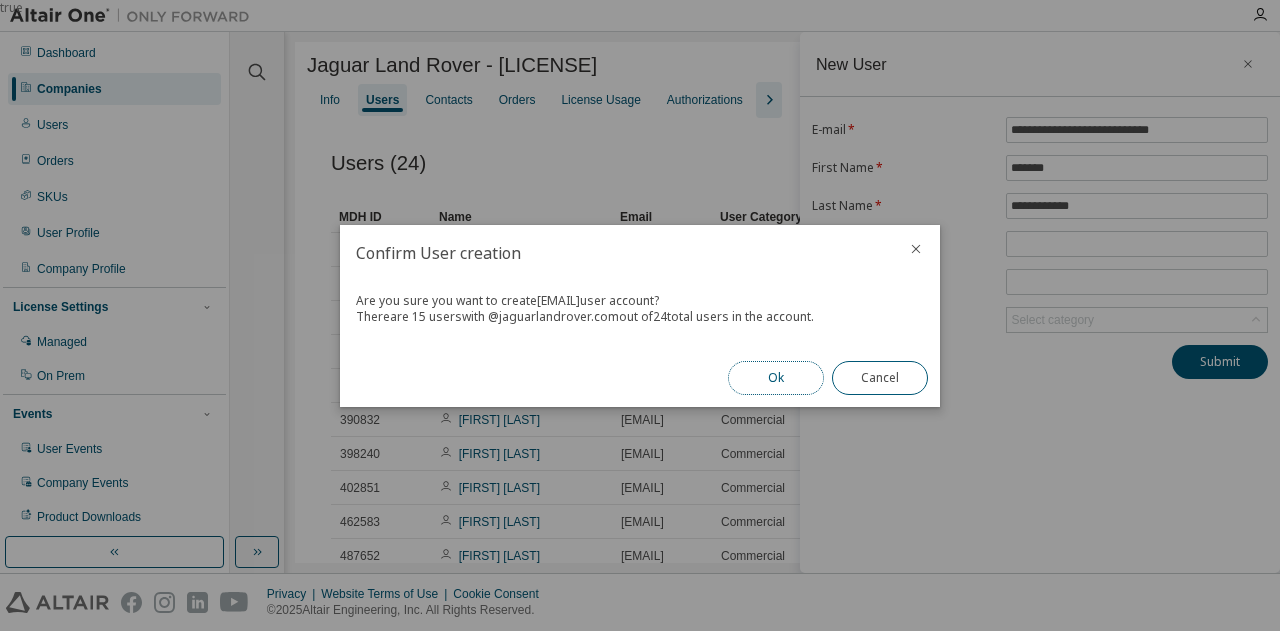 click on "Ok" at bounding box center (776, 378) 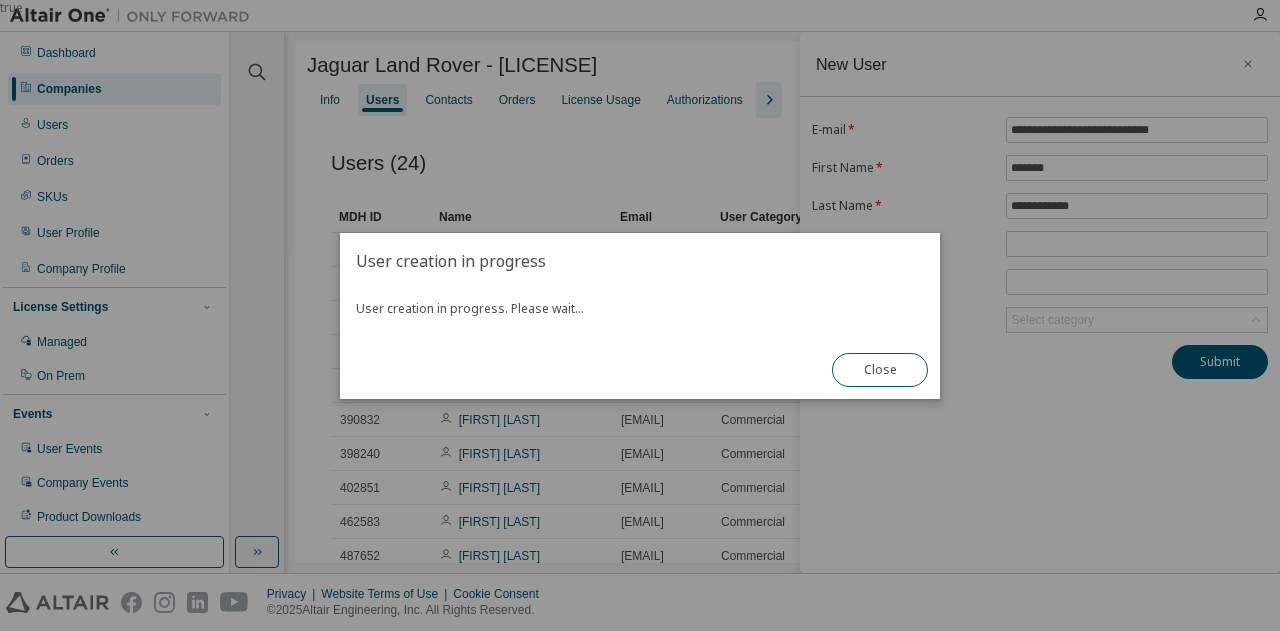 type 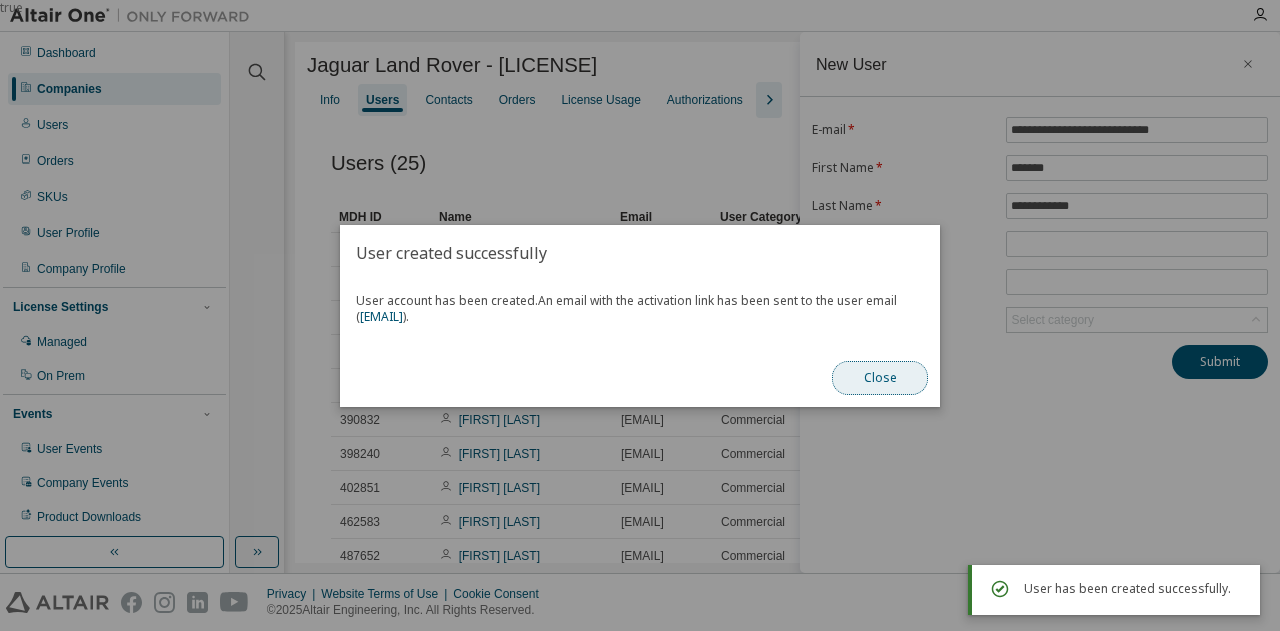 click on "Close" at bounding box center (880, 378) 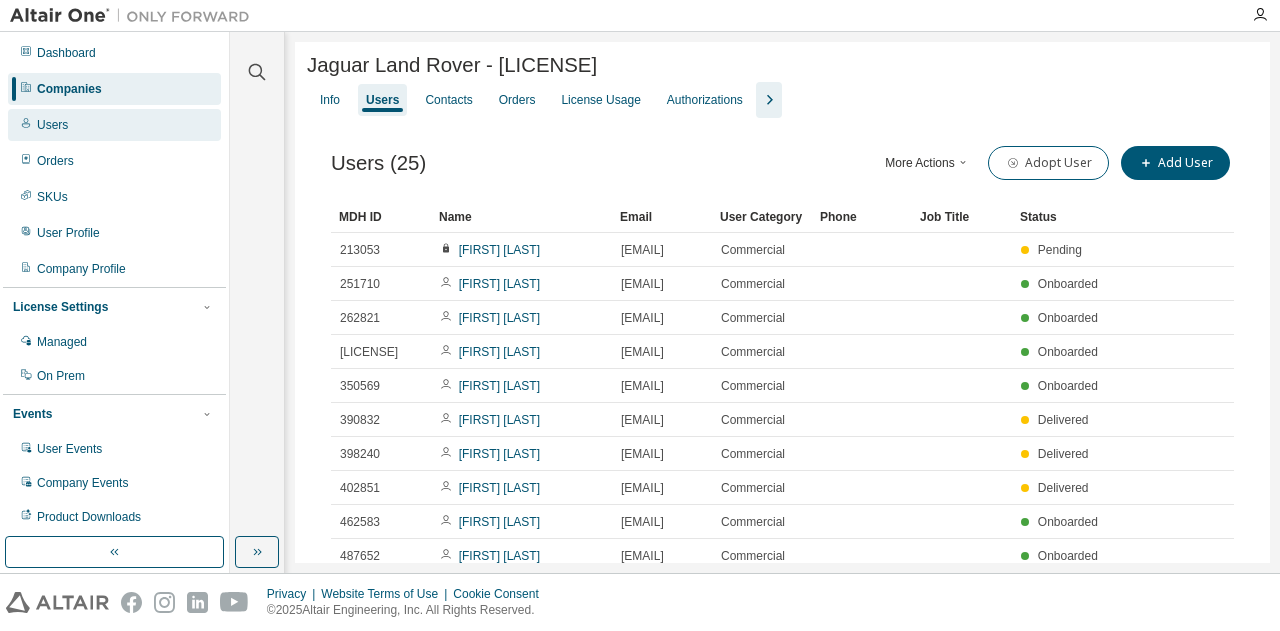 click on "Users" at bounding box center (114, 125) 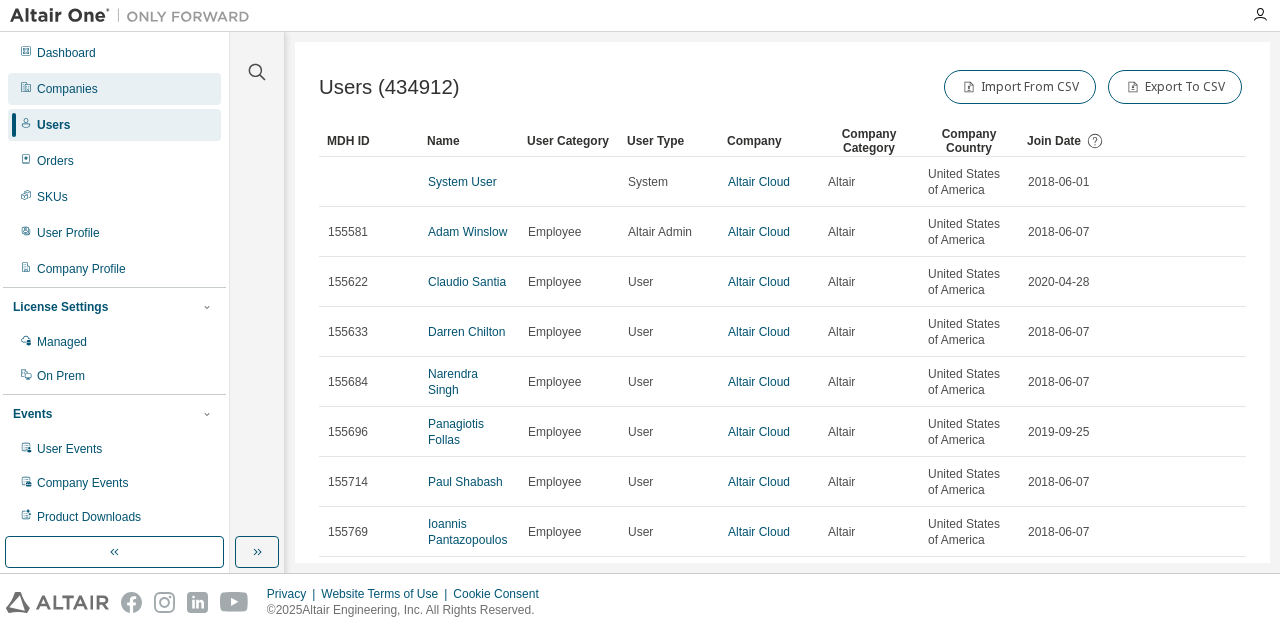 click on "Companies" at bounding box center (114, 89) 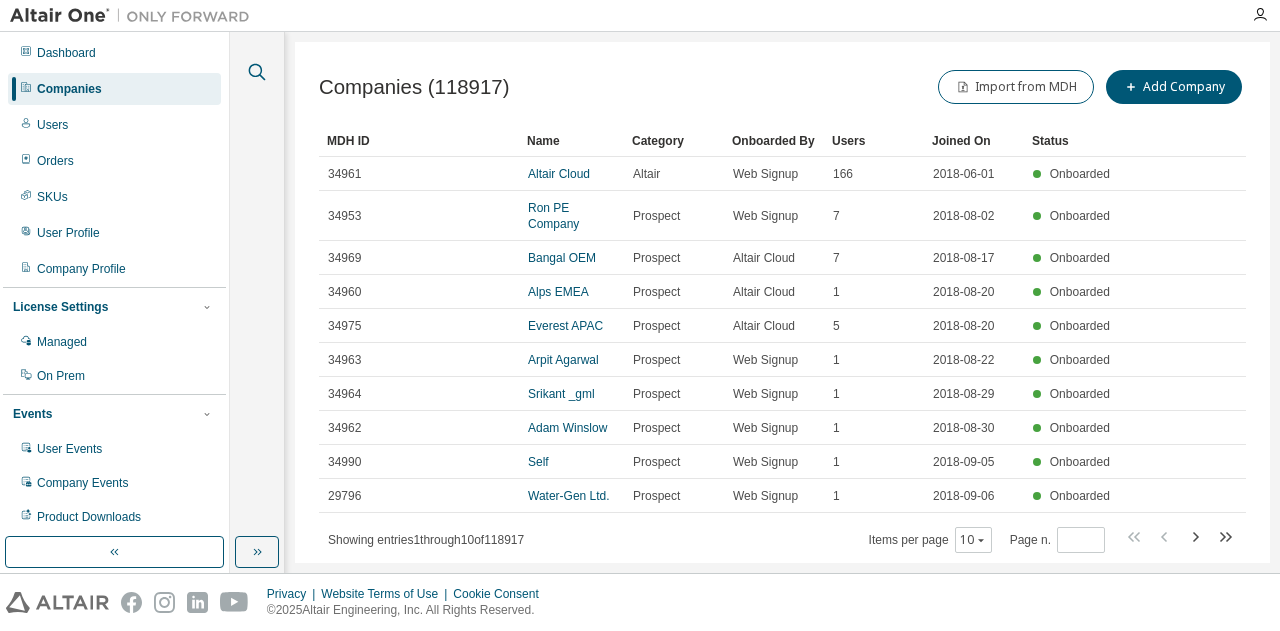 click 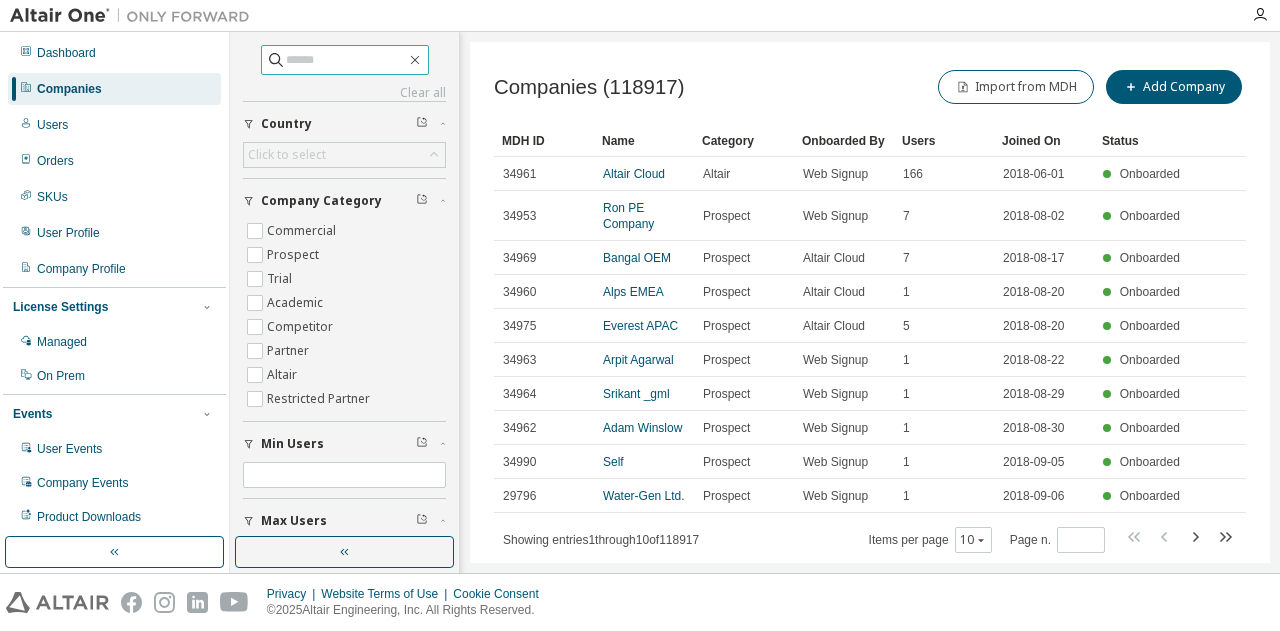 click at bounding box center [346, 60] 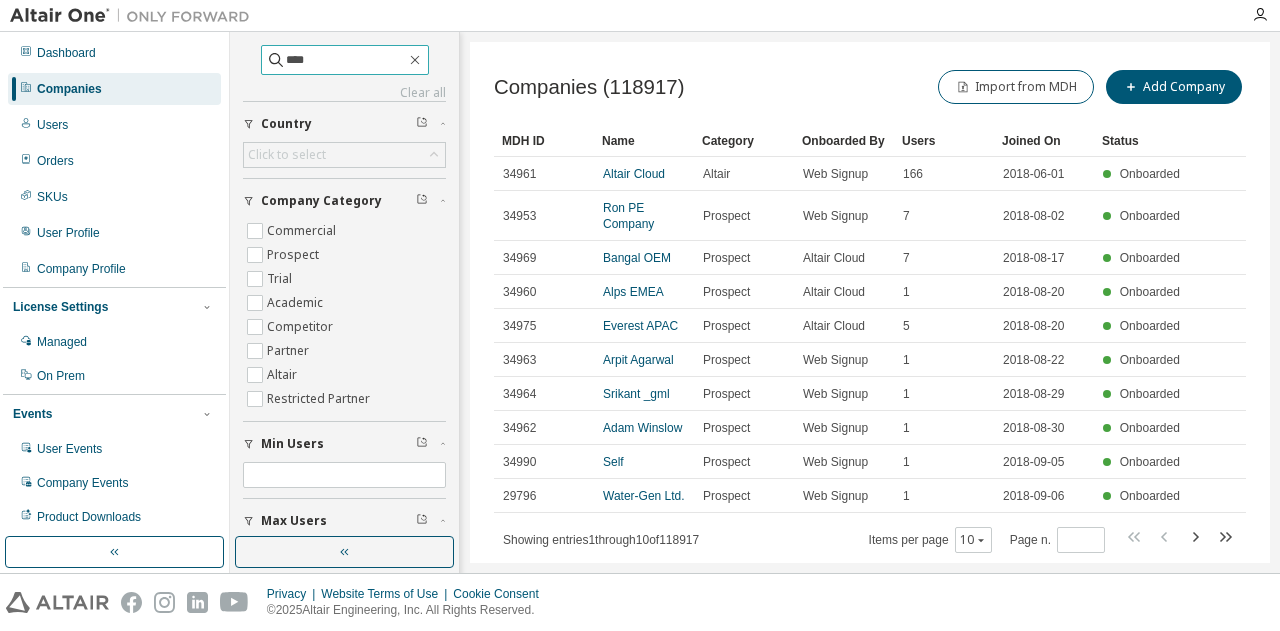 type on "****" 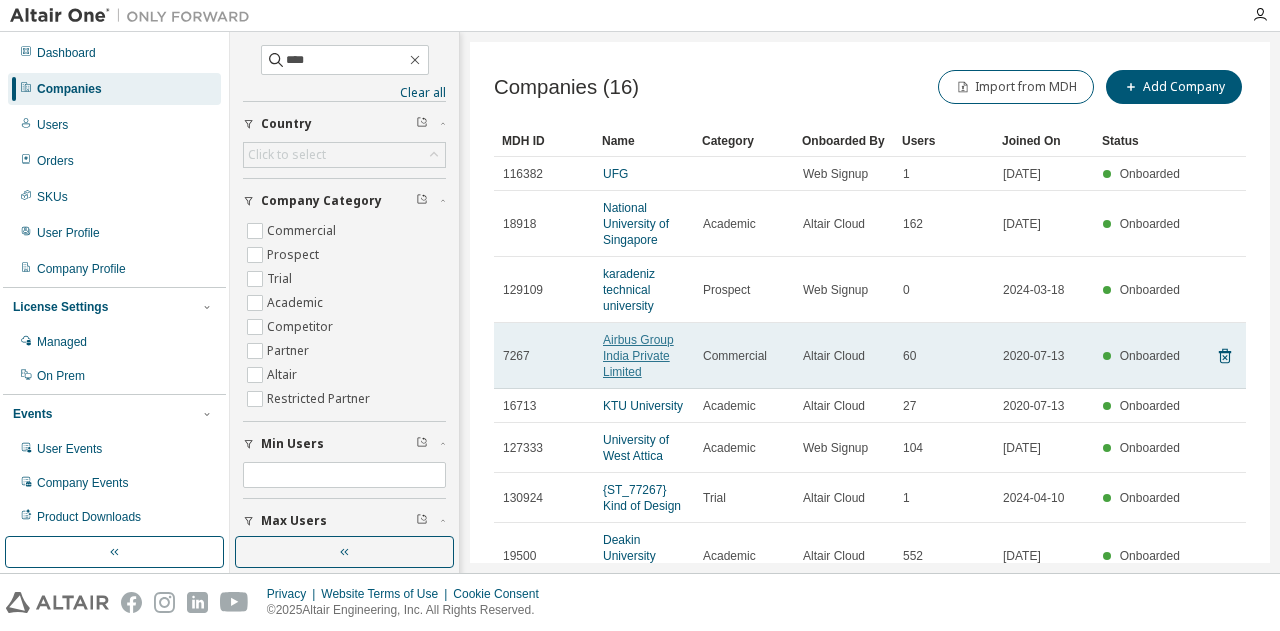 click on "Airbus Group India Private Limited" at bounding box center (638, 356) 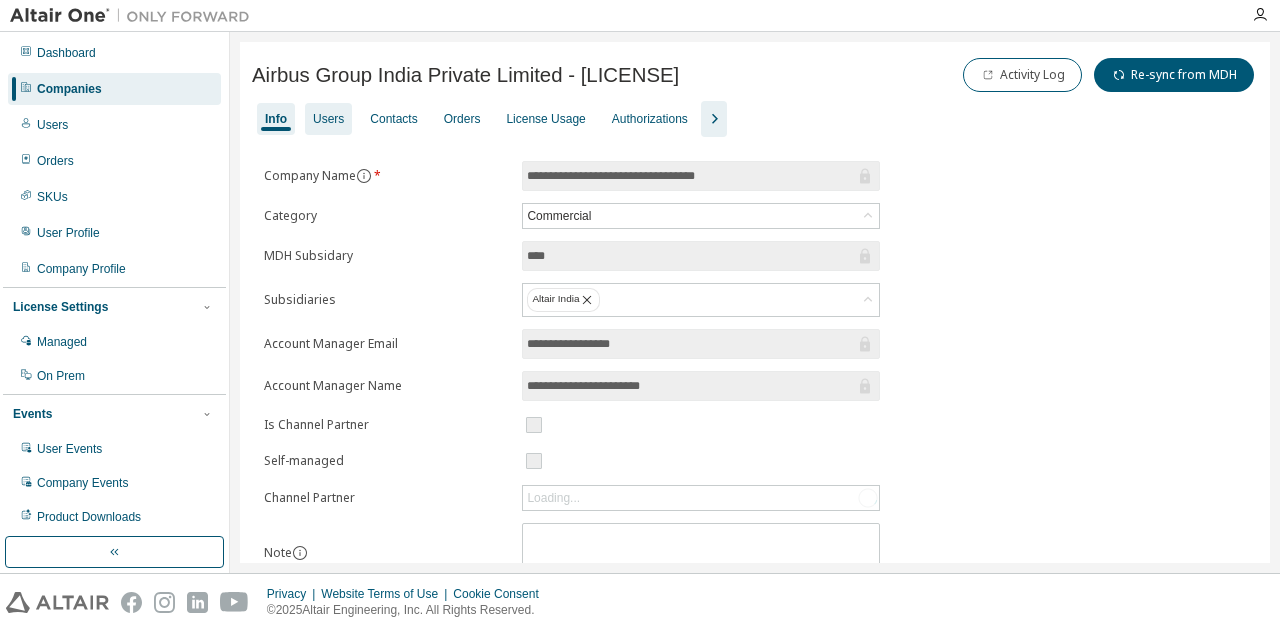 click on "Users" at bounding box center [328, 119] 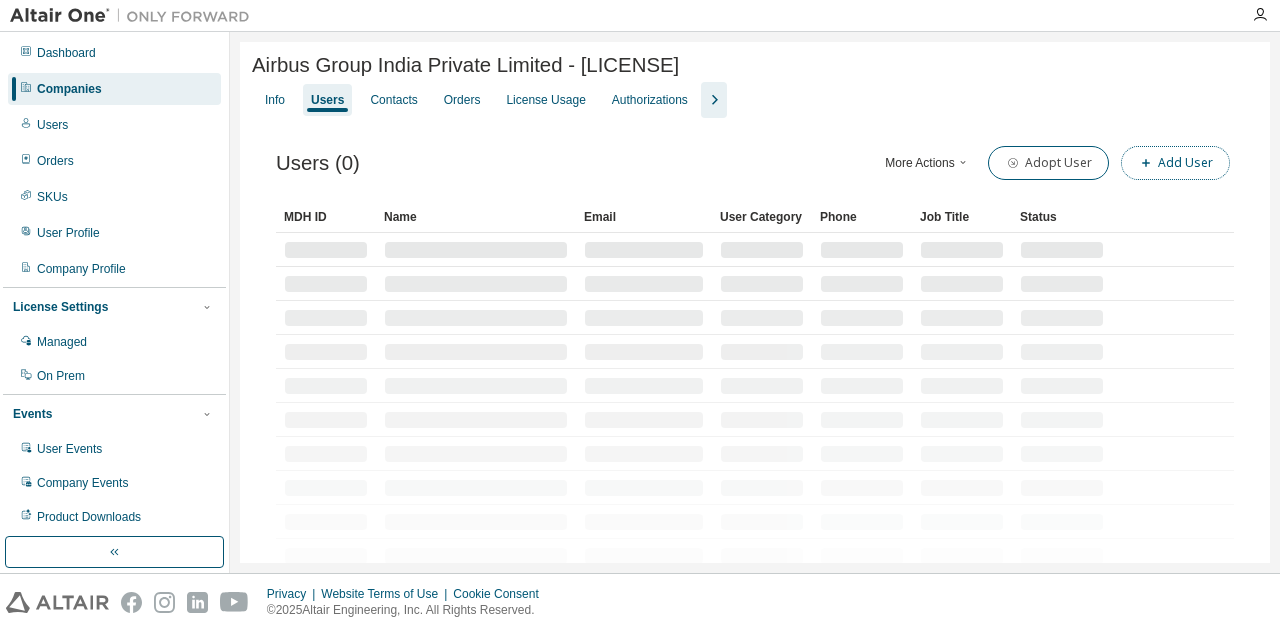 click on "Add User" at bounding box center (1175, 163) 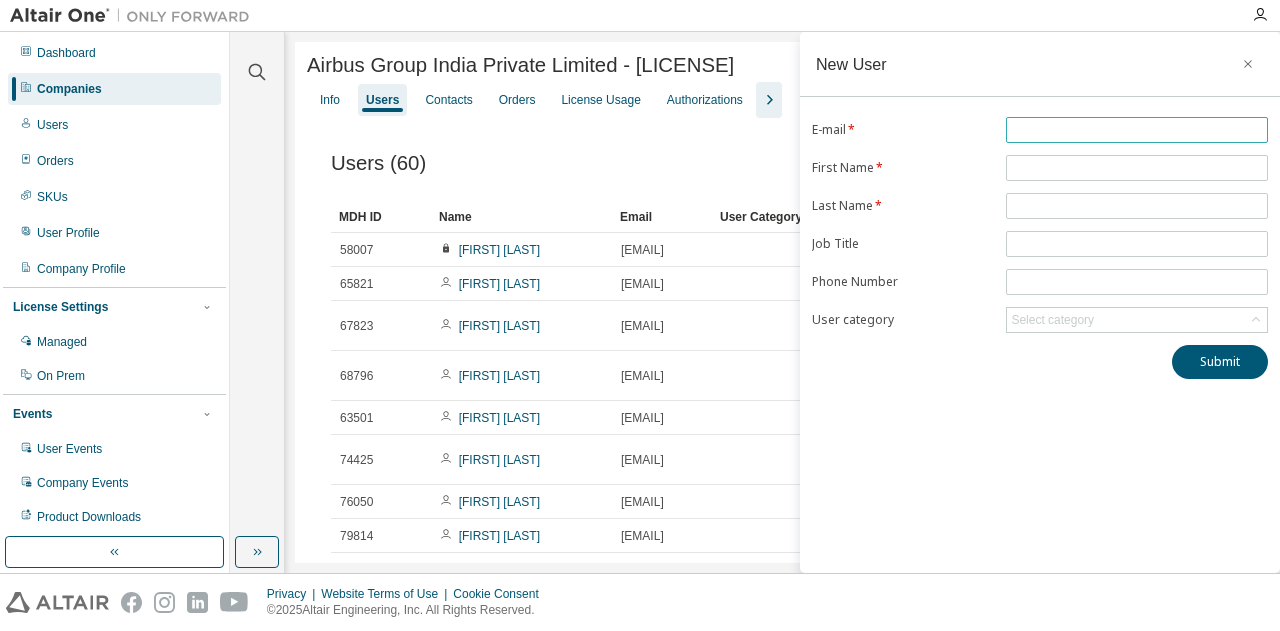 click at bounding box center (1137, 130) 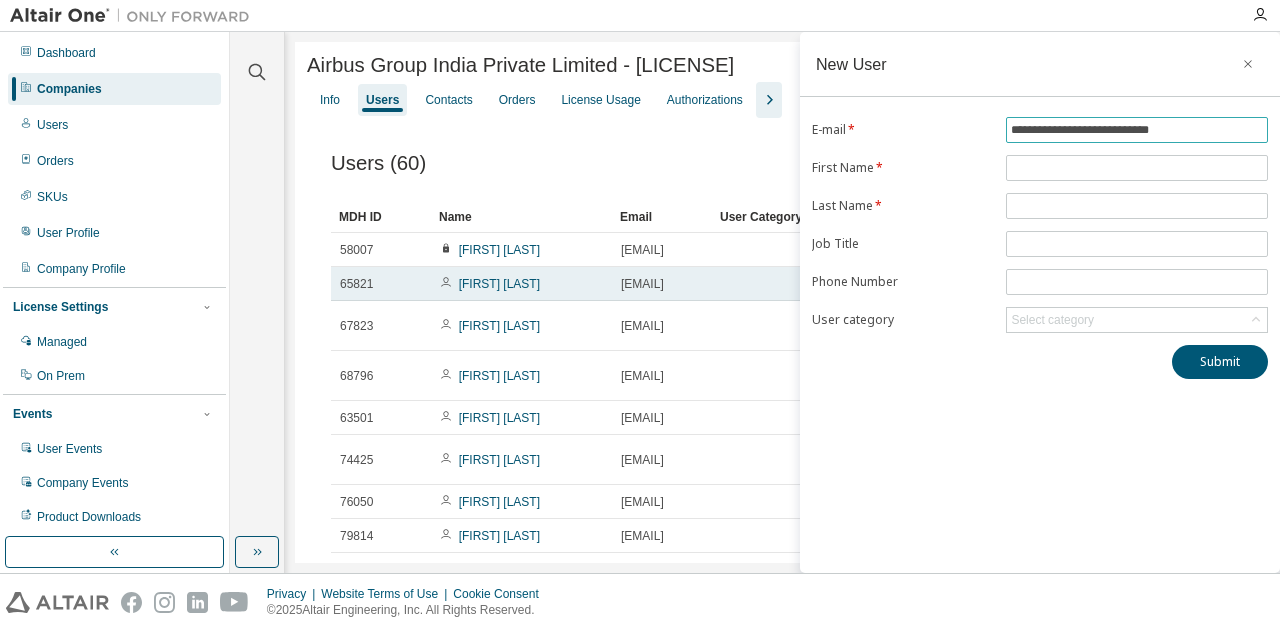 type on "**********" 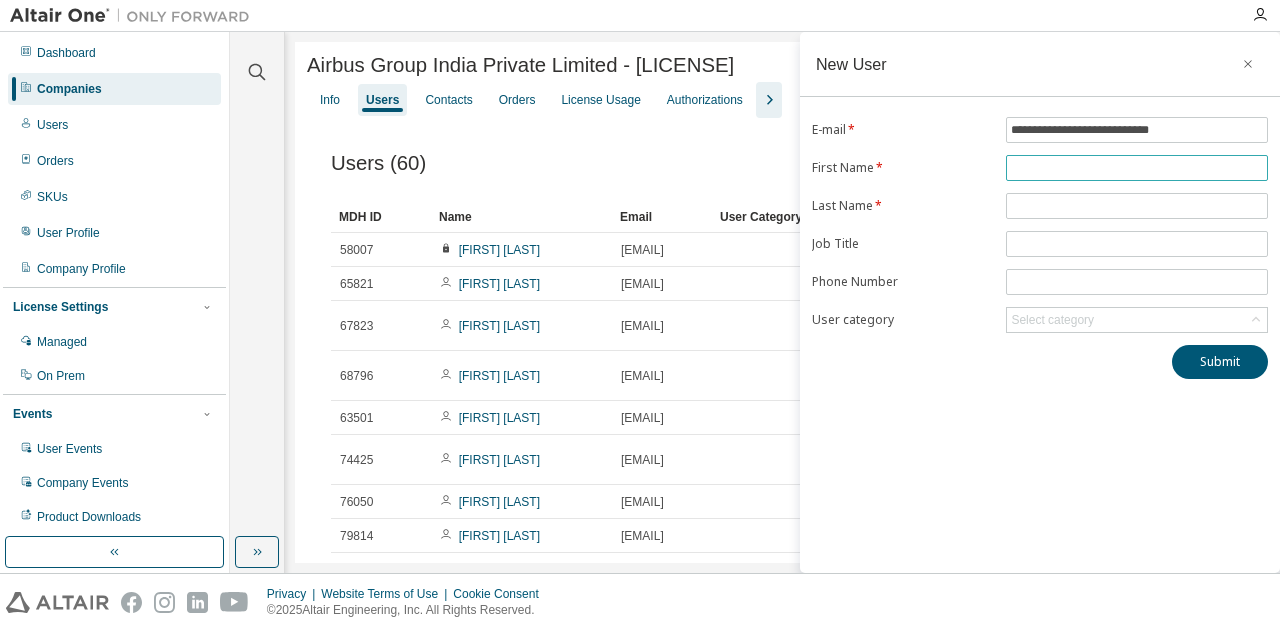 click at bounding box center (1137, 168) 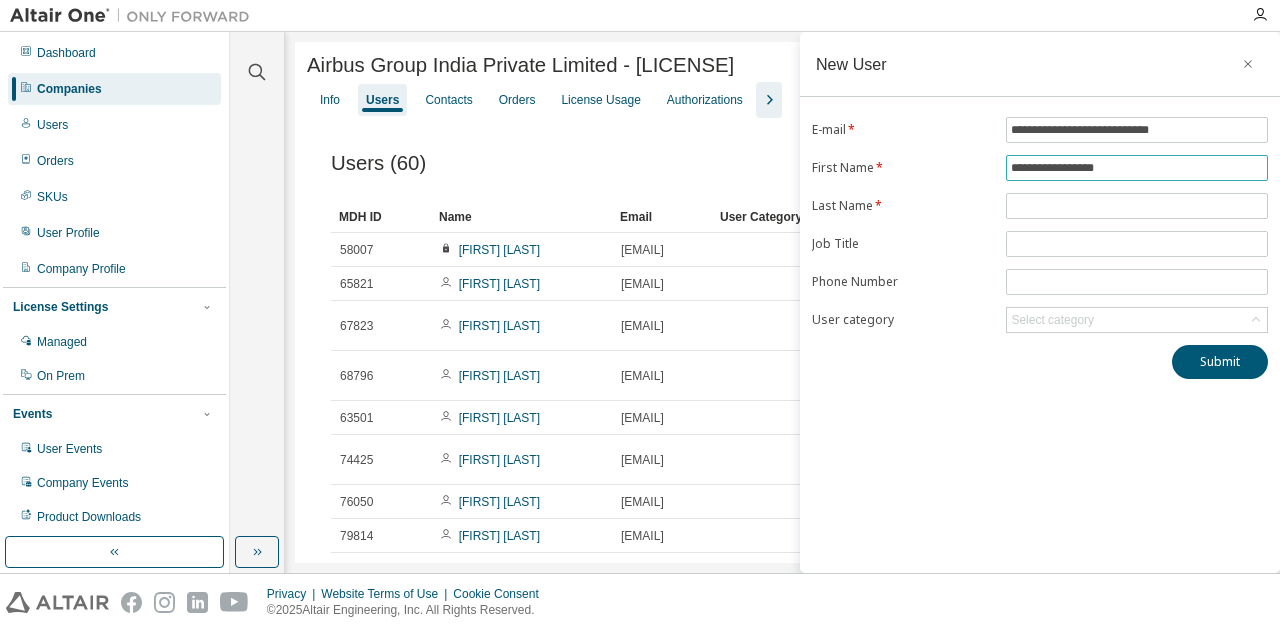 drag, startPoint x: 1052, startPoint y: 165, endPoint x: 1189, endPoint y: 173, distance: 137.23338 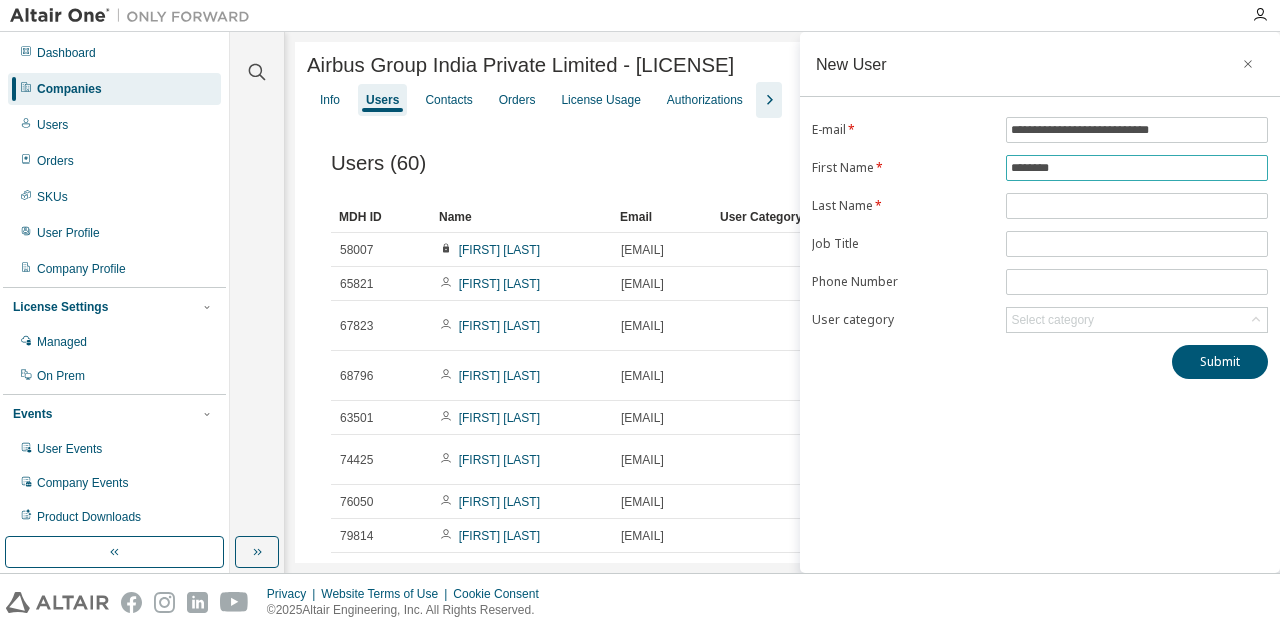 type on "*******" 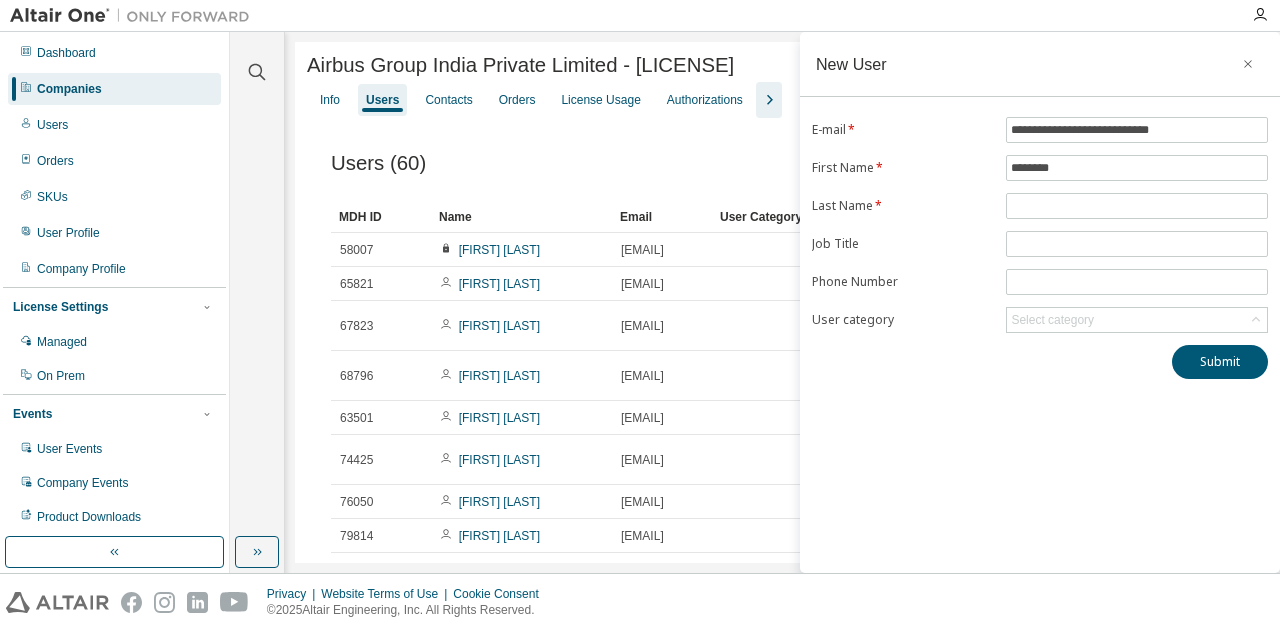 click on "**********" at bounding box center [1040, 225] 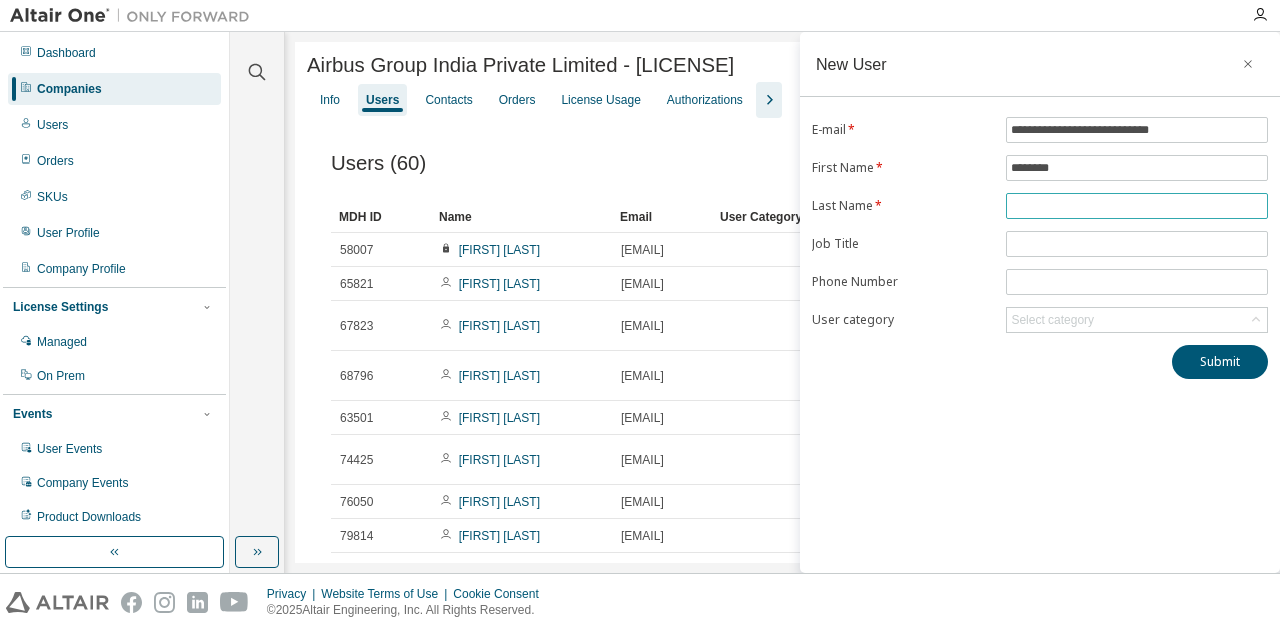 click at bounding box center [1137, 206] 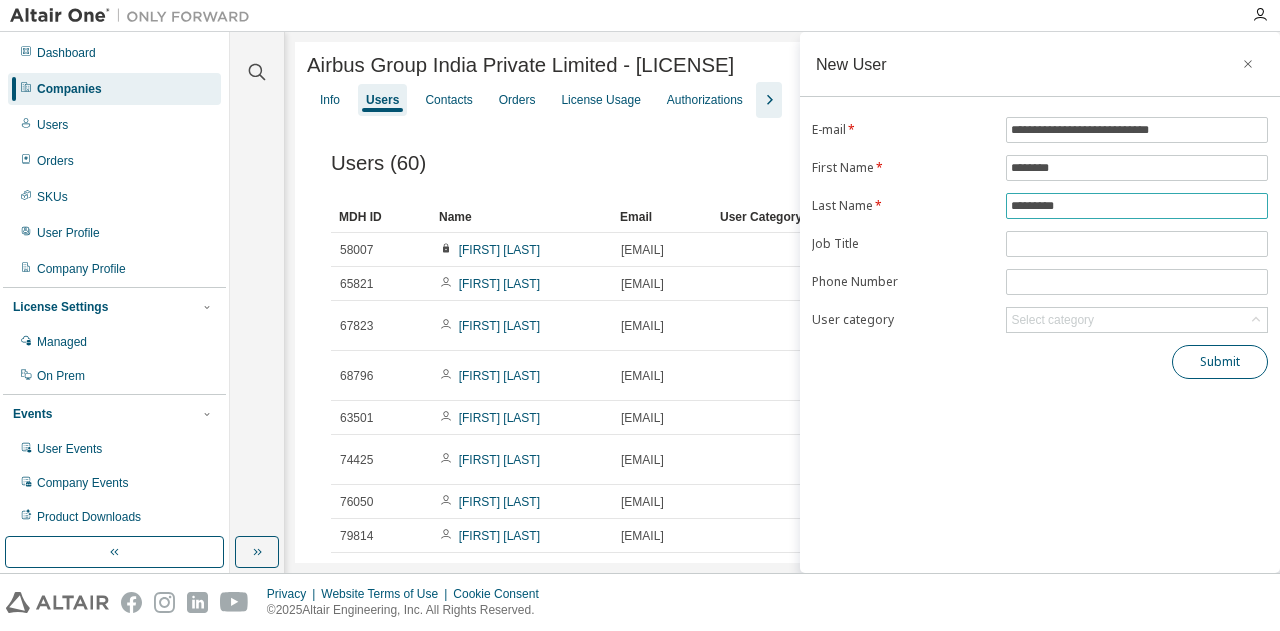 type on "*********" 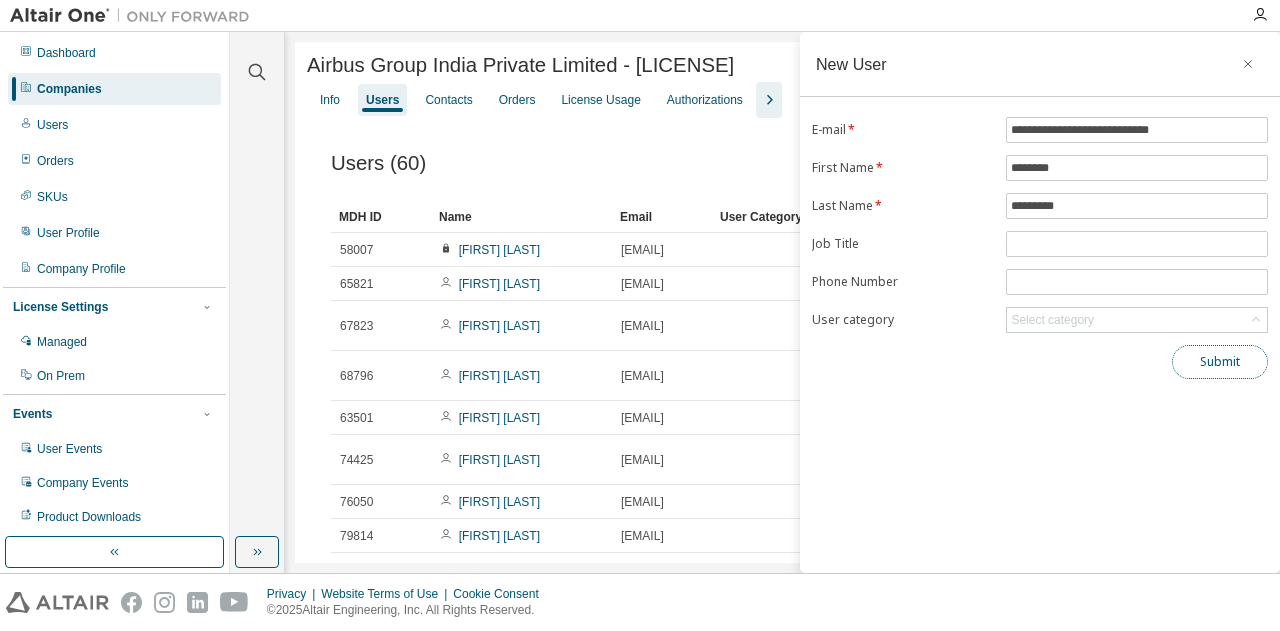 click on "Submit" at bounding box center [1220, 362] 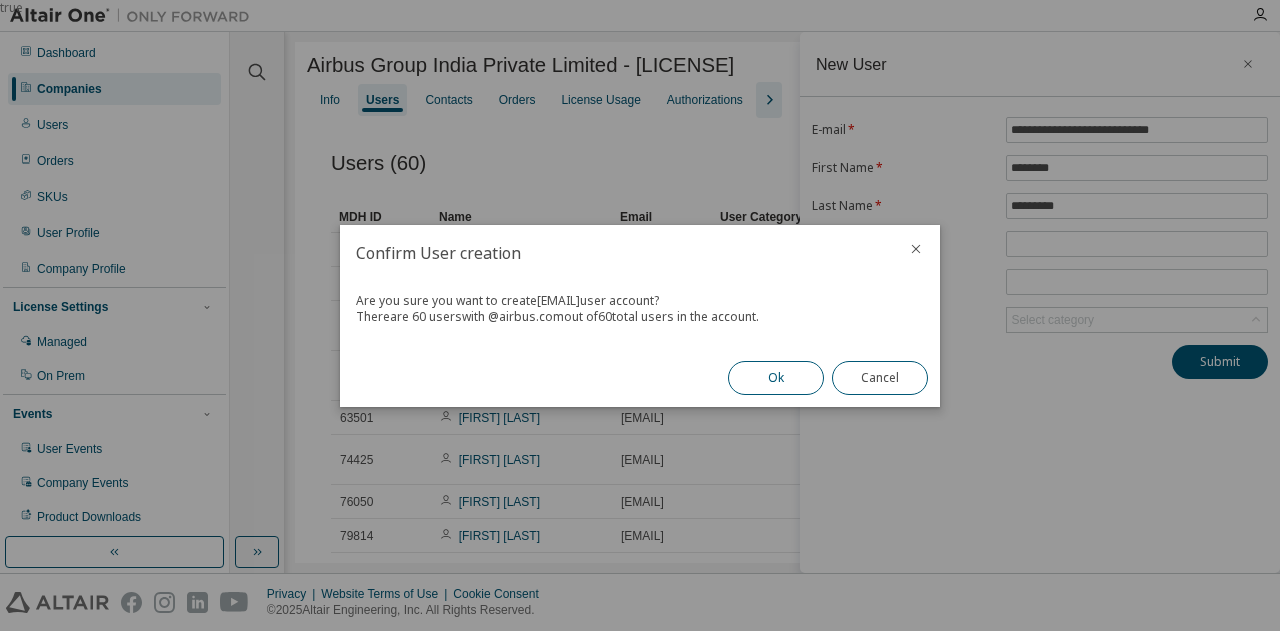 click on "Ok" at bounding box center [776, 378] 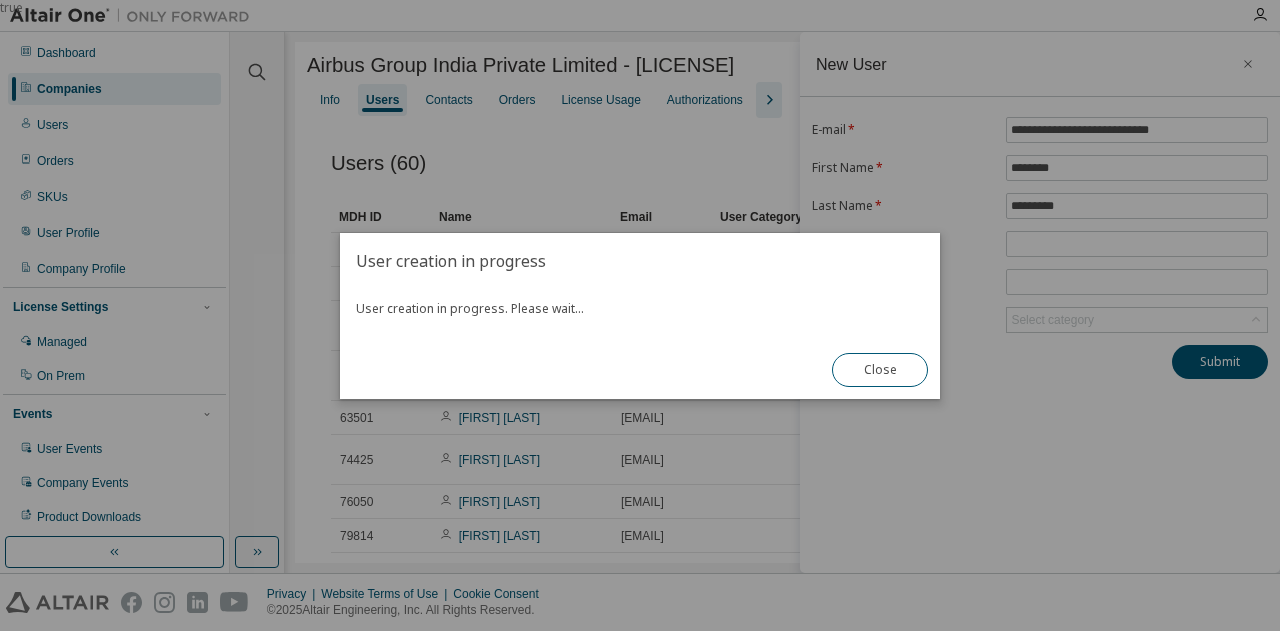 type 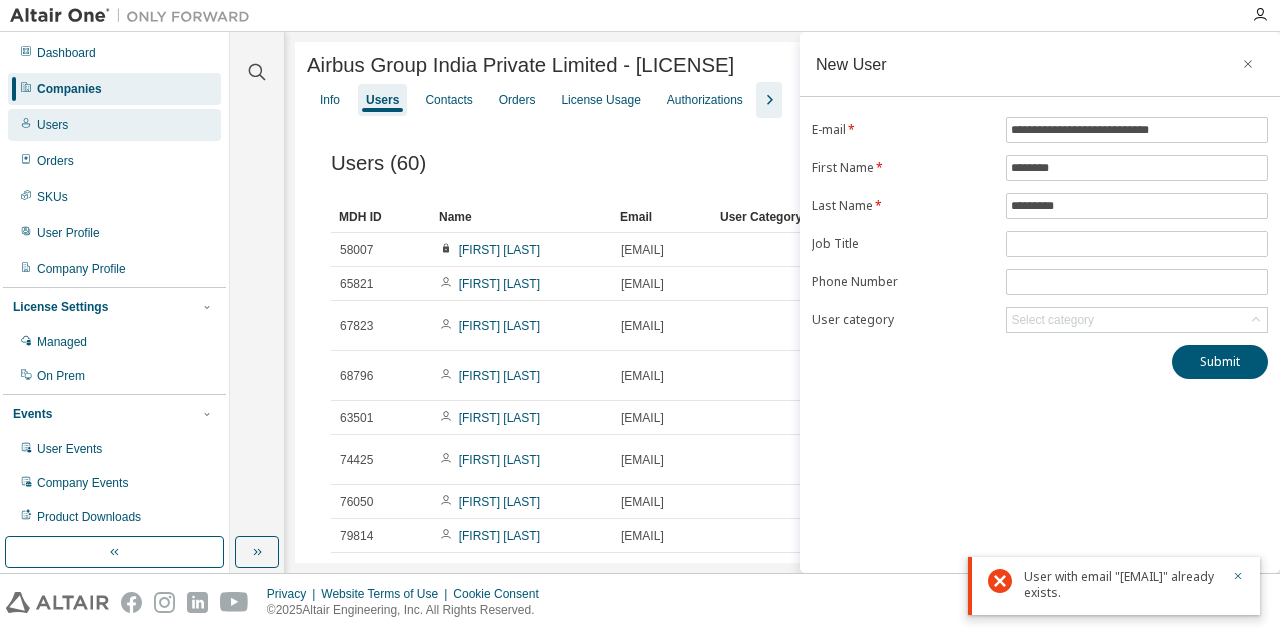 click on "Users" at bounding box center [52, 125] 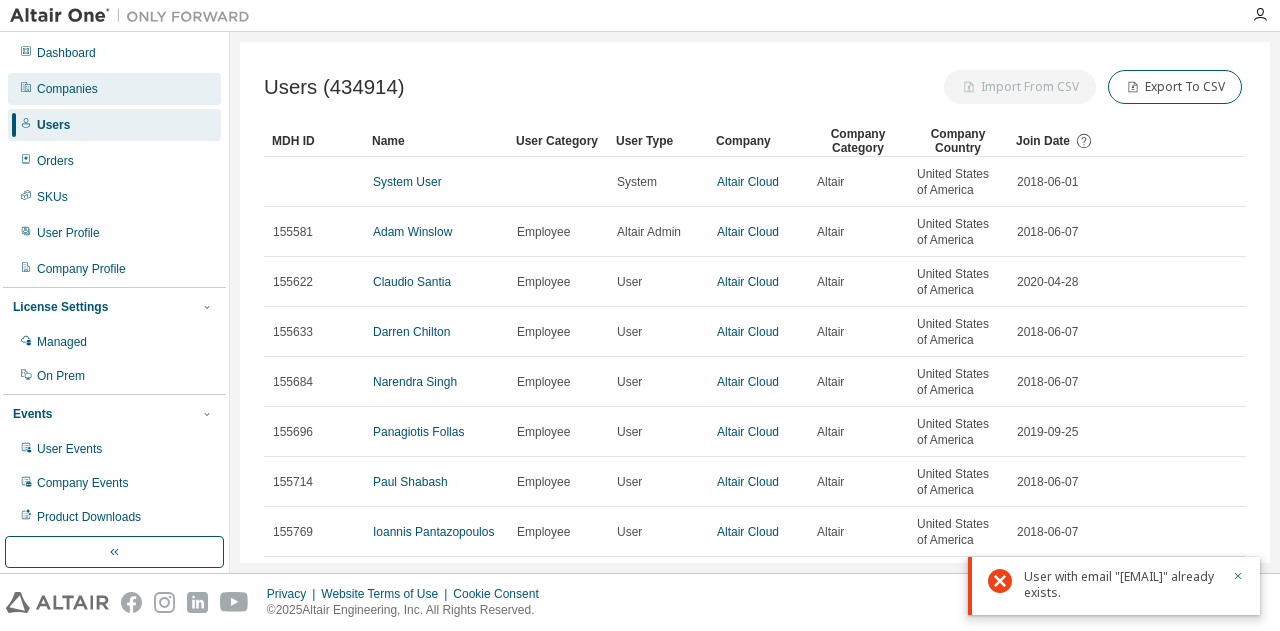 click on "Companies" at bounding box center [67, 89] 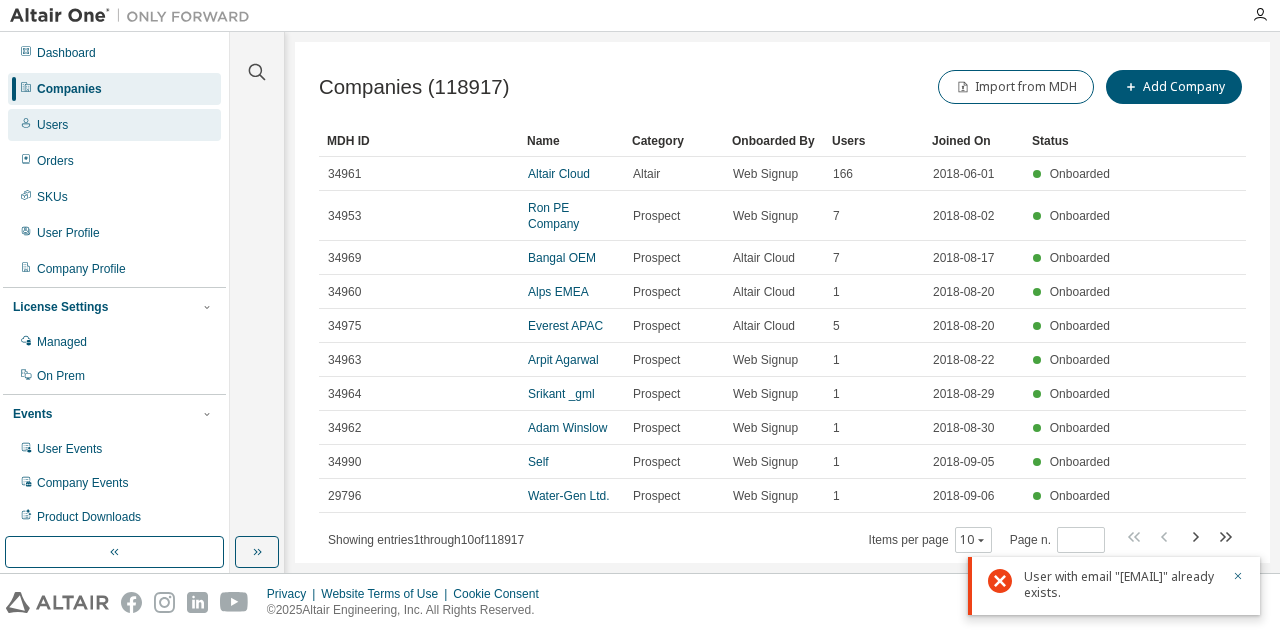 click on "Users" at bounding box center [114, 125] 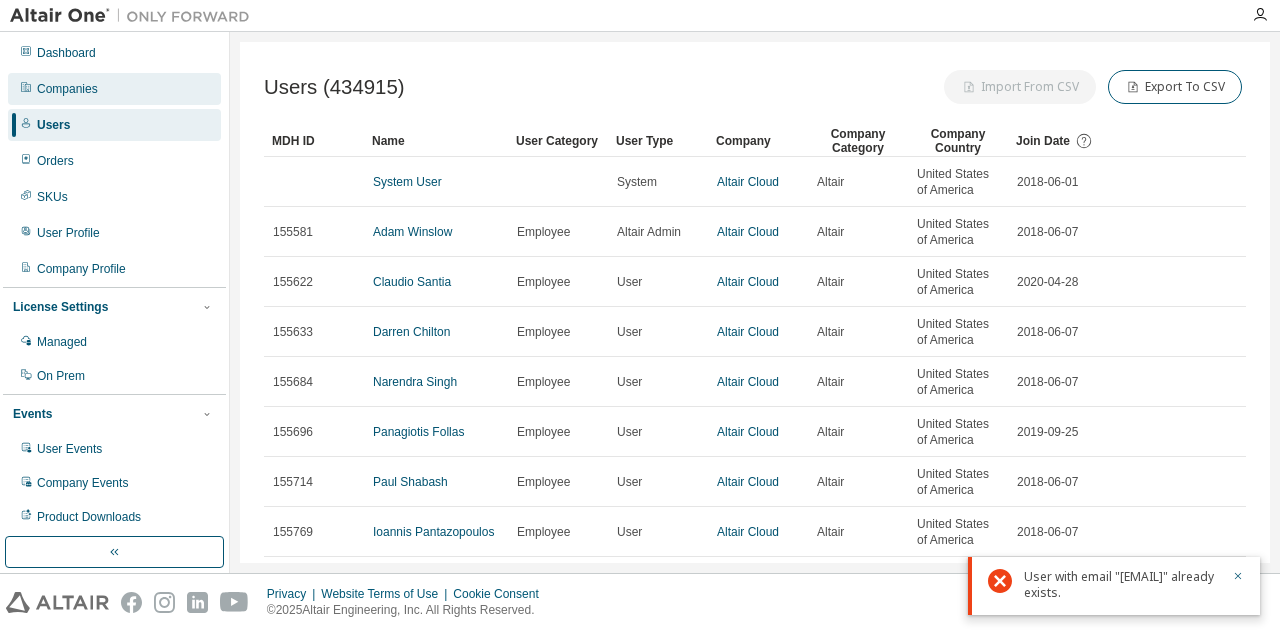 click on "Companies" at bounding box center [67, 89] 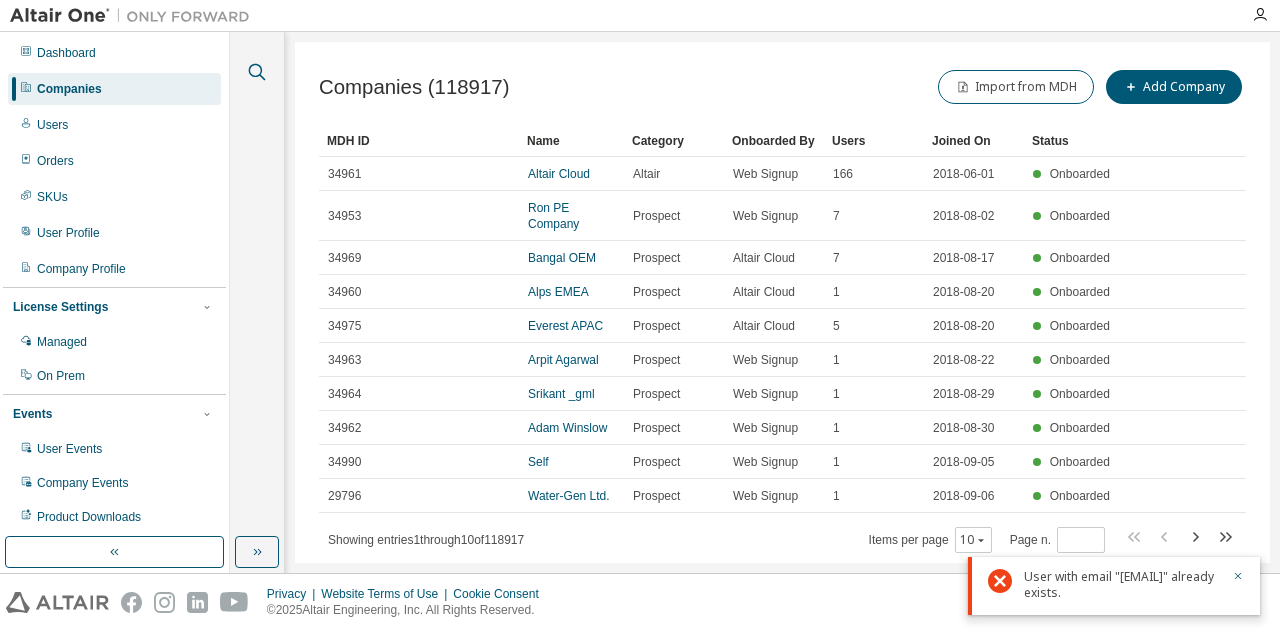 click 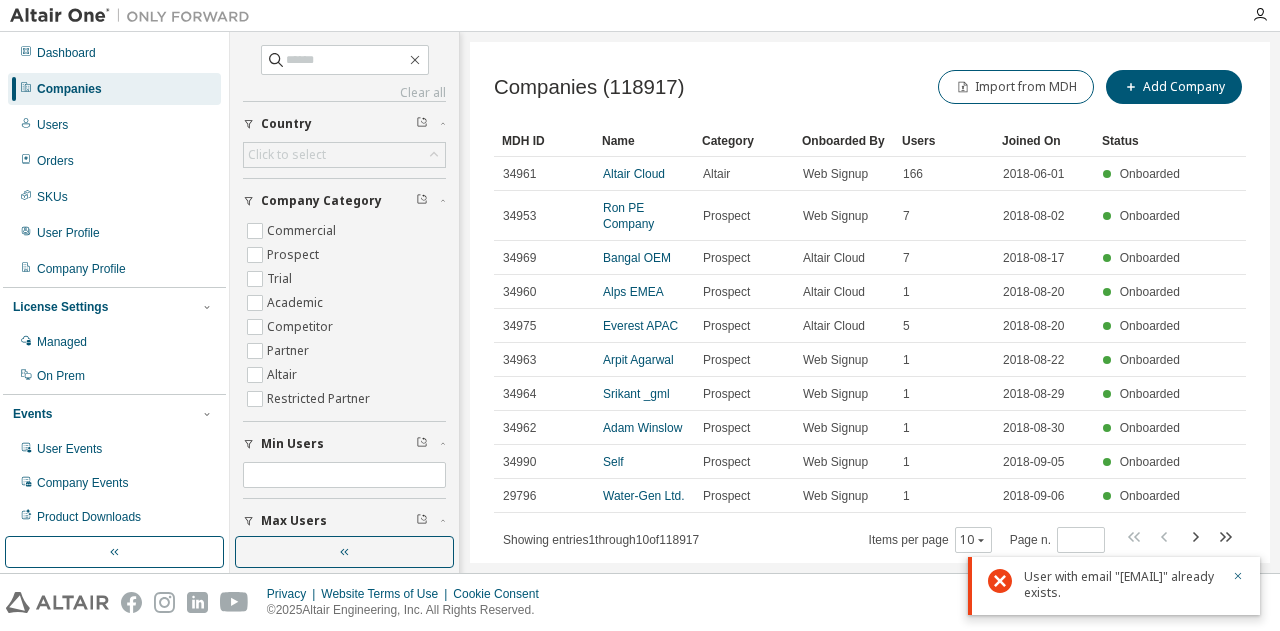 click on "Clear all Is Channel Partner Yes No Max Users Min Users Company Category Commercial Prospect Trial Academic Competitor Partner Altair Restricted Partner Country Click to select" at bounding box center (344, 359) 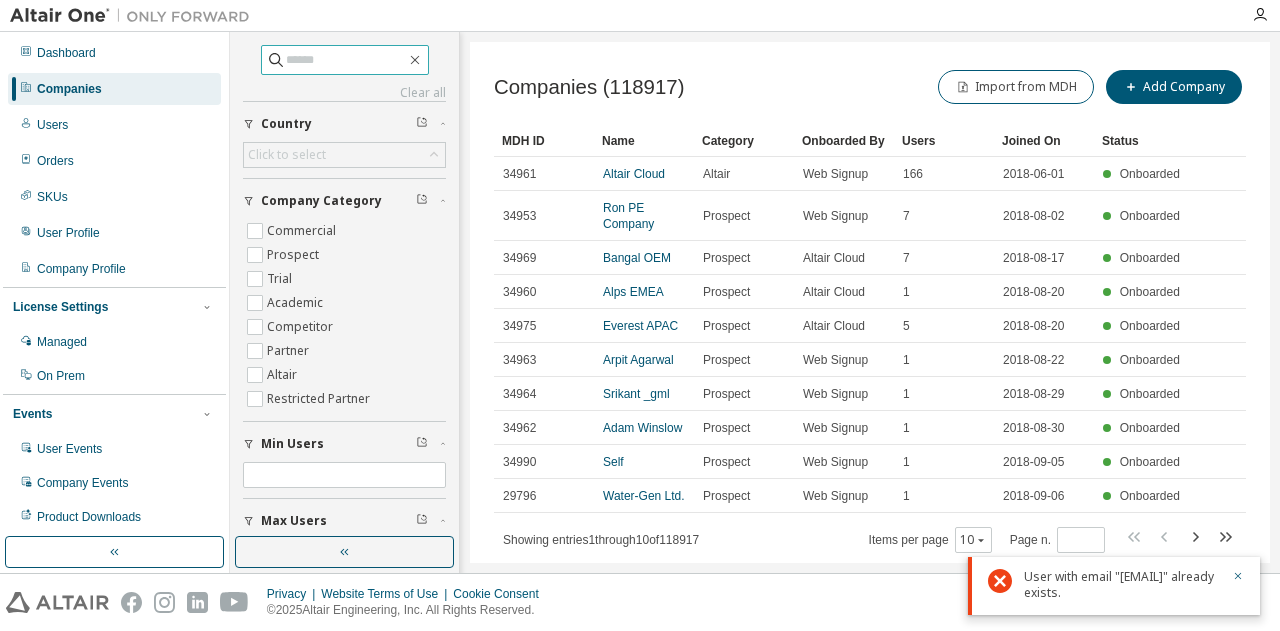 click at bounding box center (346, 60) 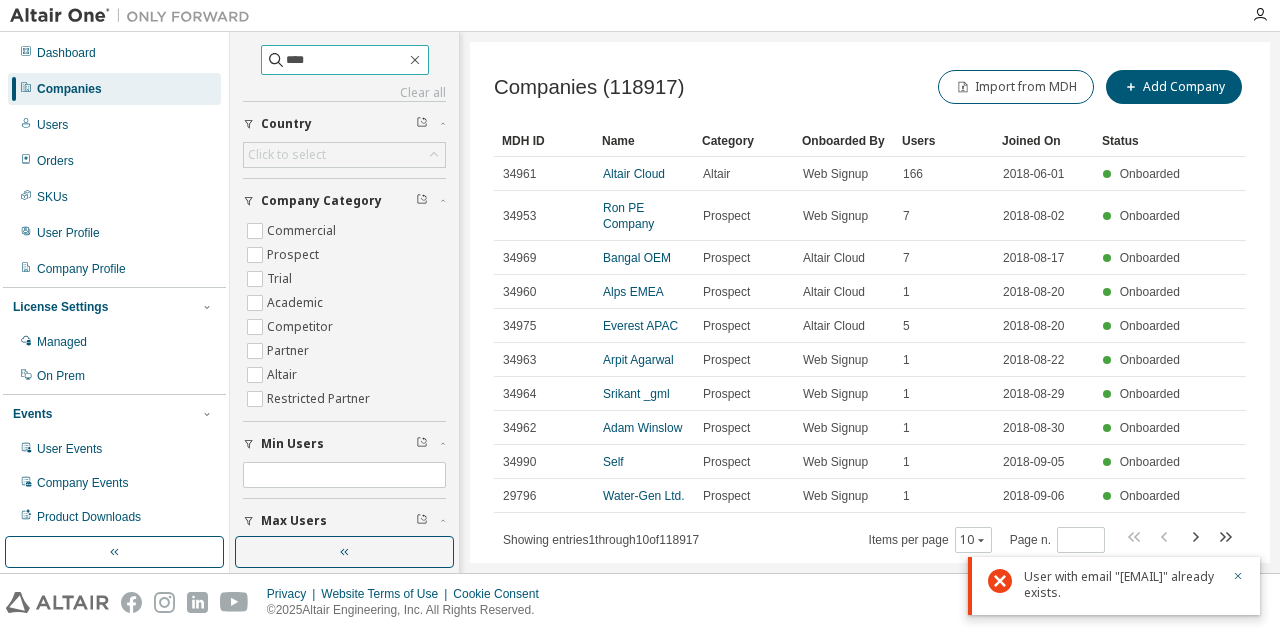 type on "****" 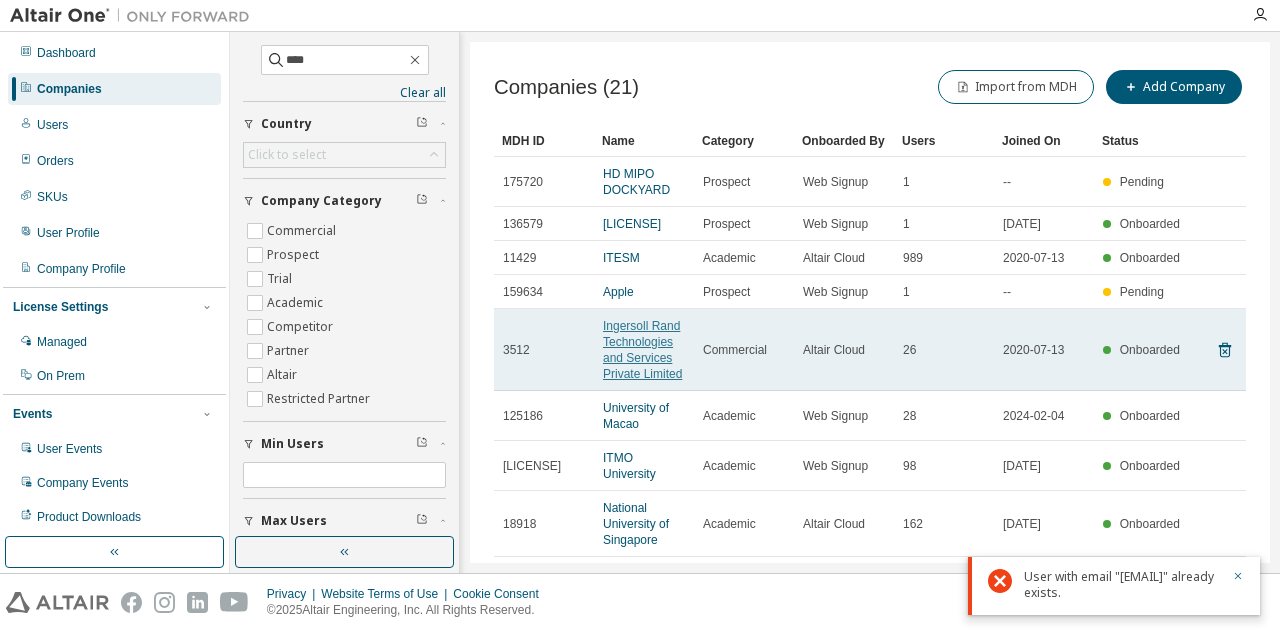 click on "Ingersoll Rand Technologies and Services Private Limited" at bounding box center (642, 350) 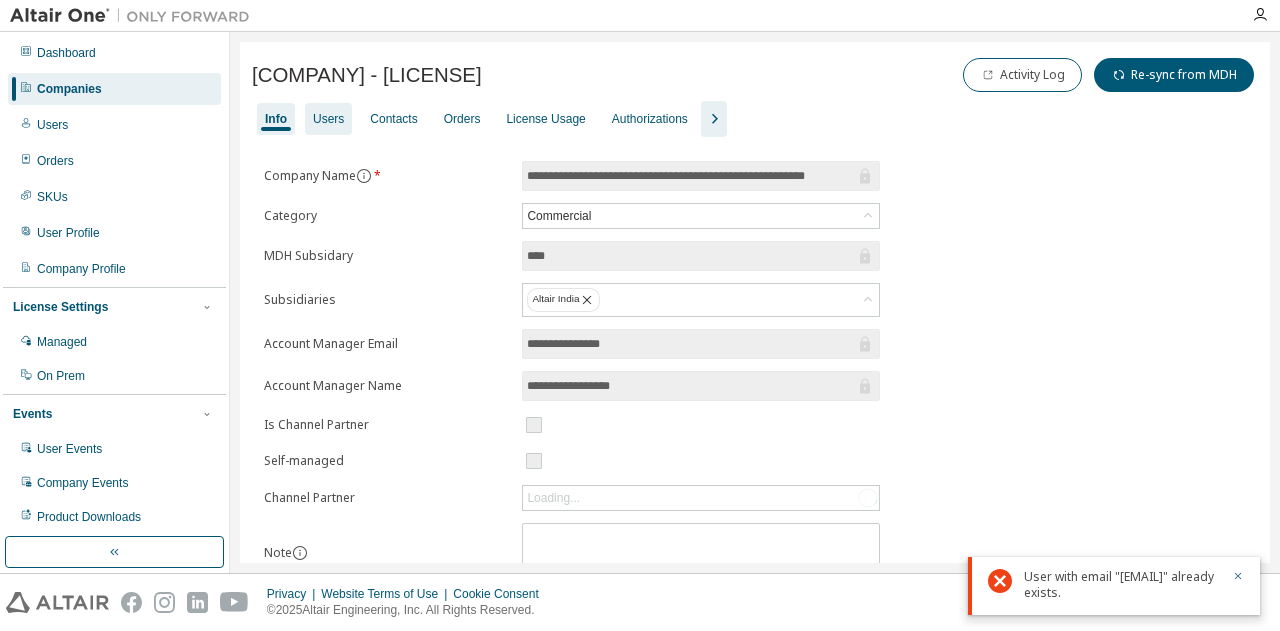 click on "Users" at bounding box center (328, 119) 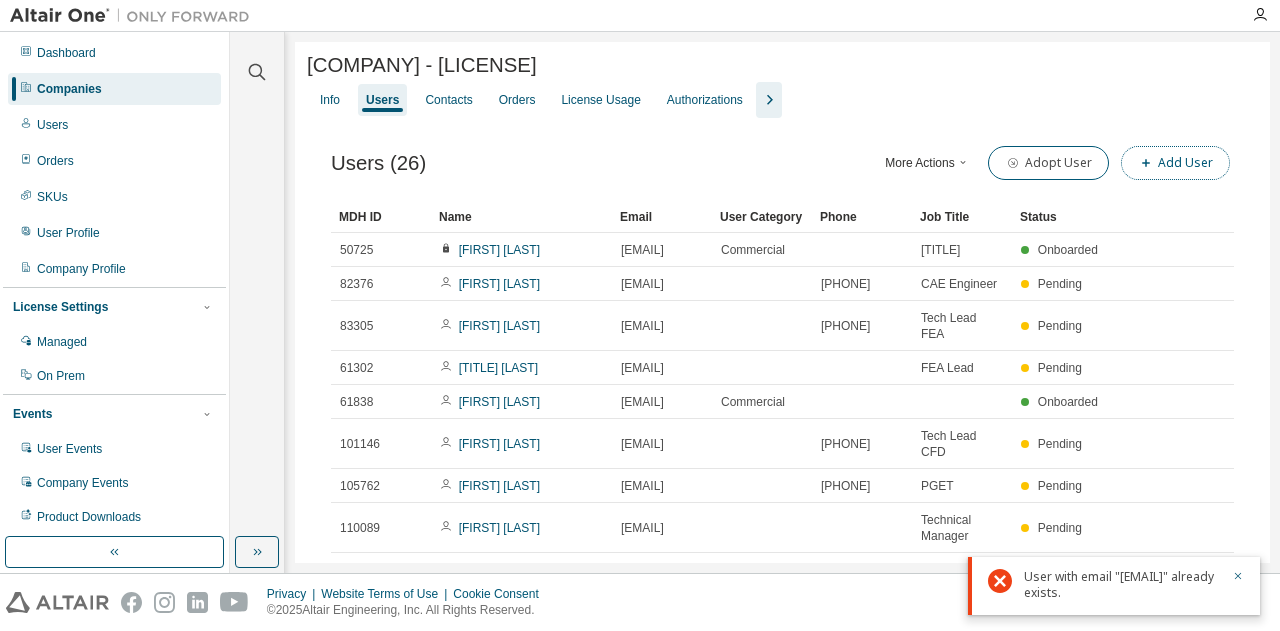 click on "Add User" at bounding box center [1175, 163] 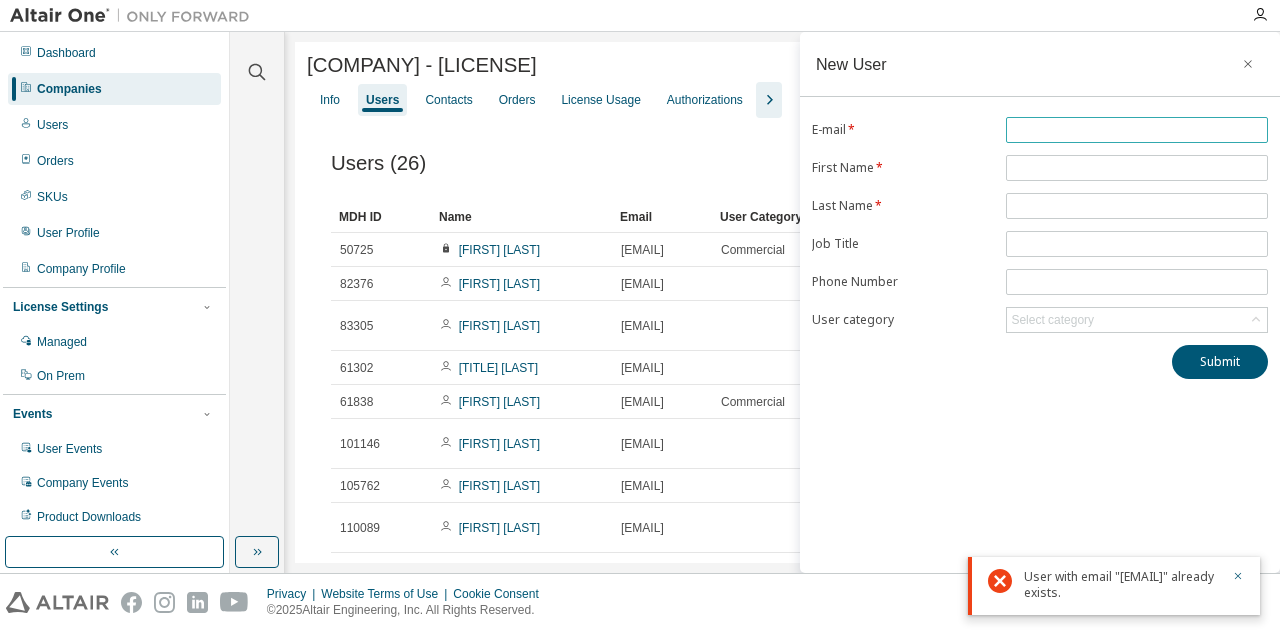 click at bounding box center [1137, 130] 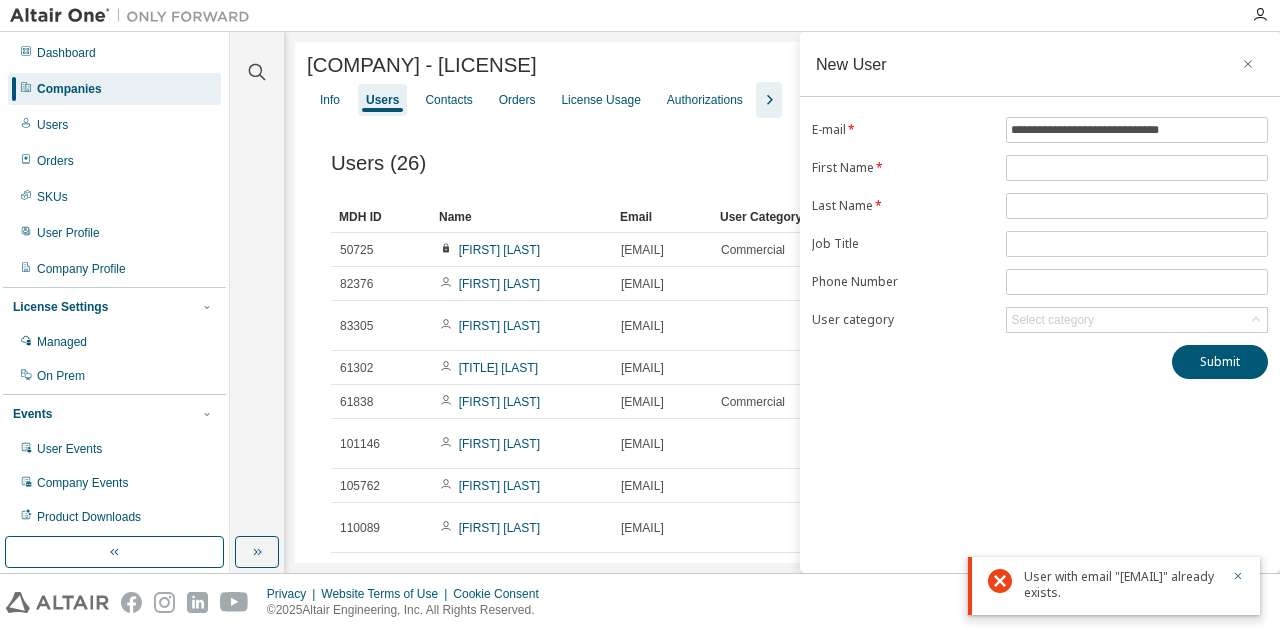 type on "**********" 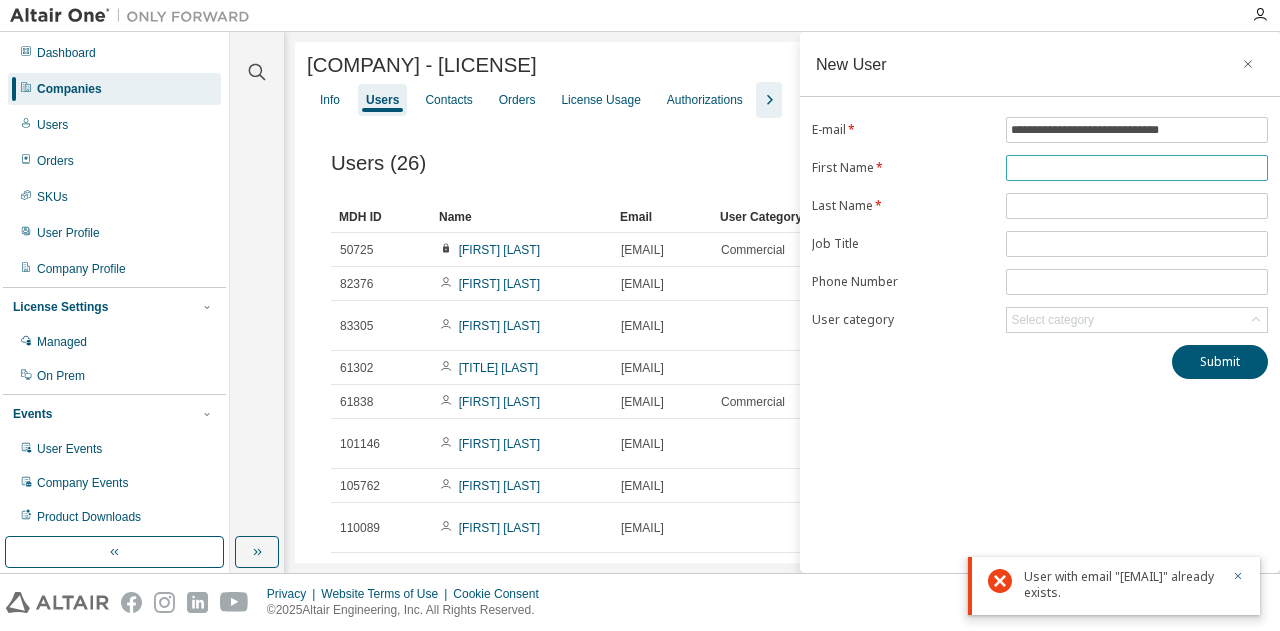 click at bounding box center [1137, 168] 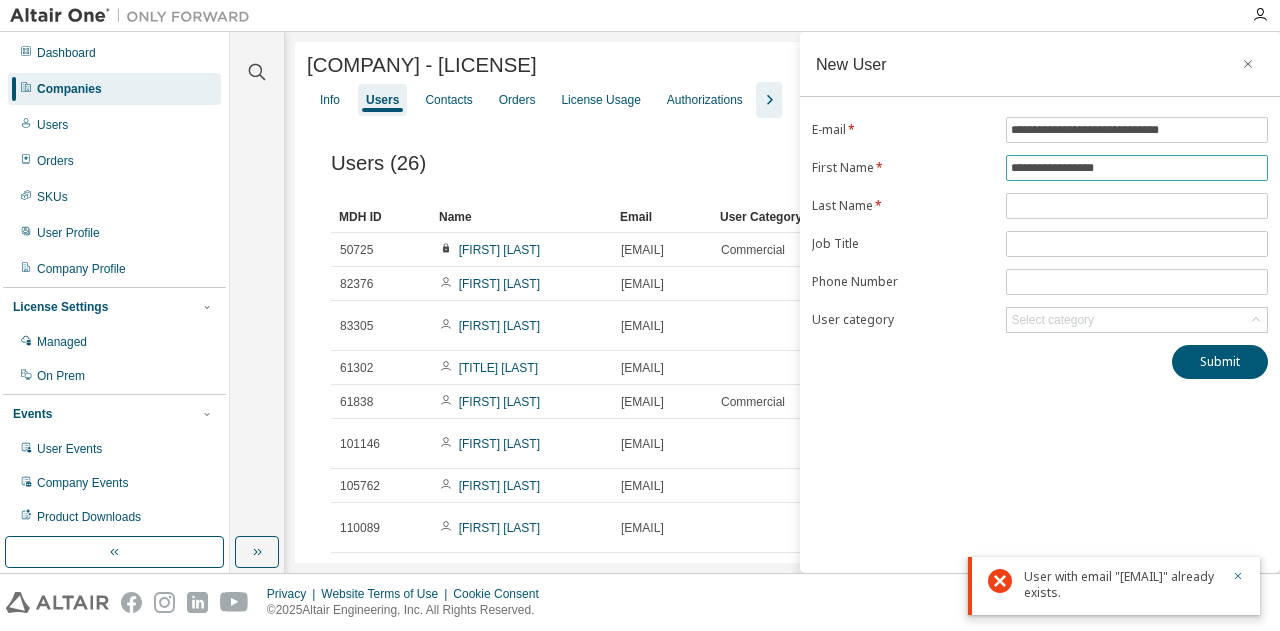 drag, startPoint x: 1058, startPoint y: 163, endPoint x: 1182, endPoint y: 189, distance: 126.69649 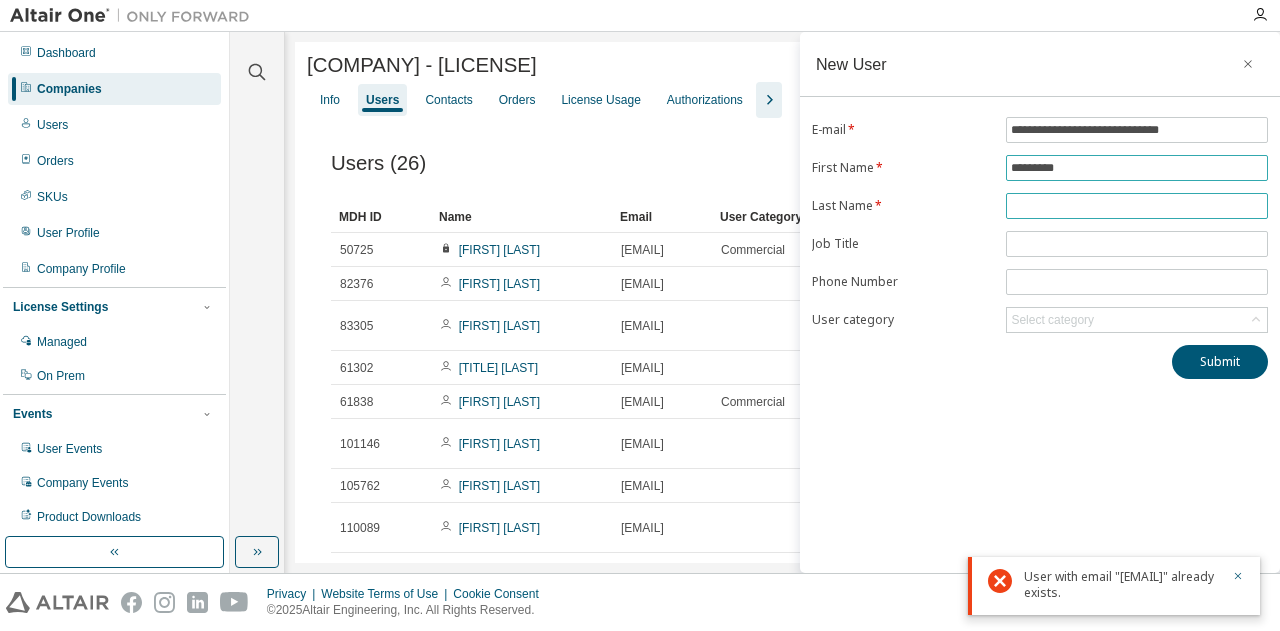 type on "********" 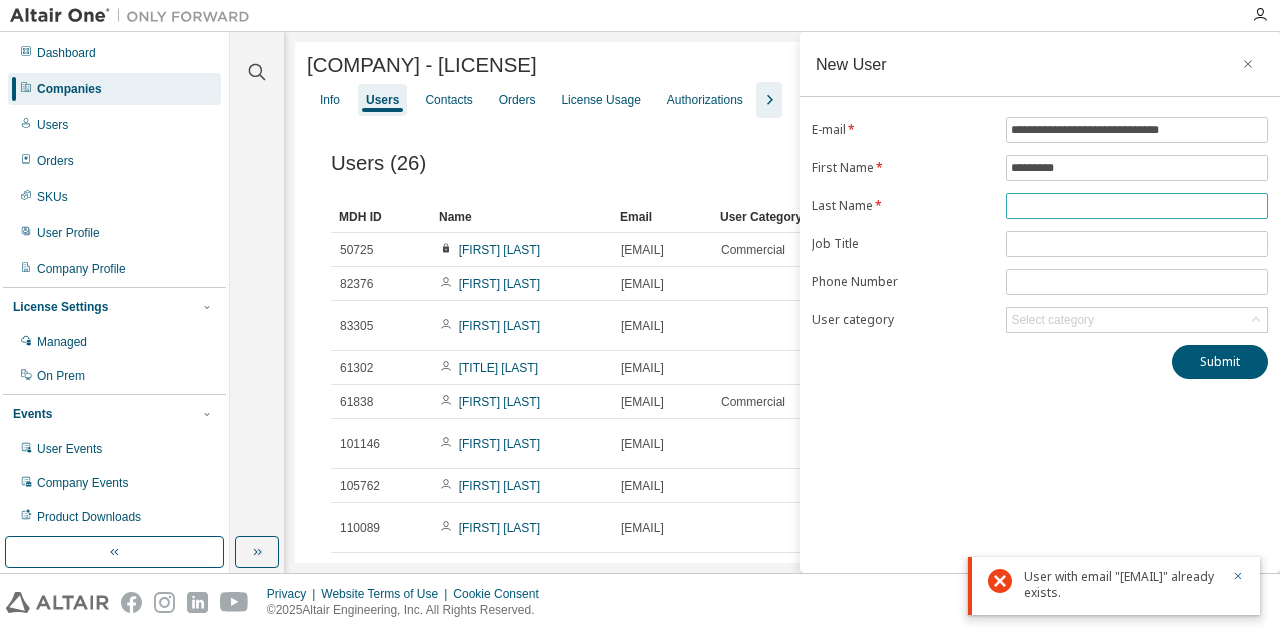 click at bounding box center (1137, 206) 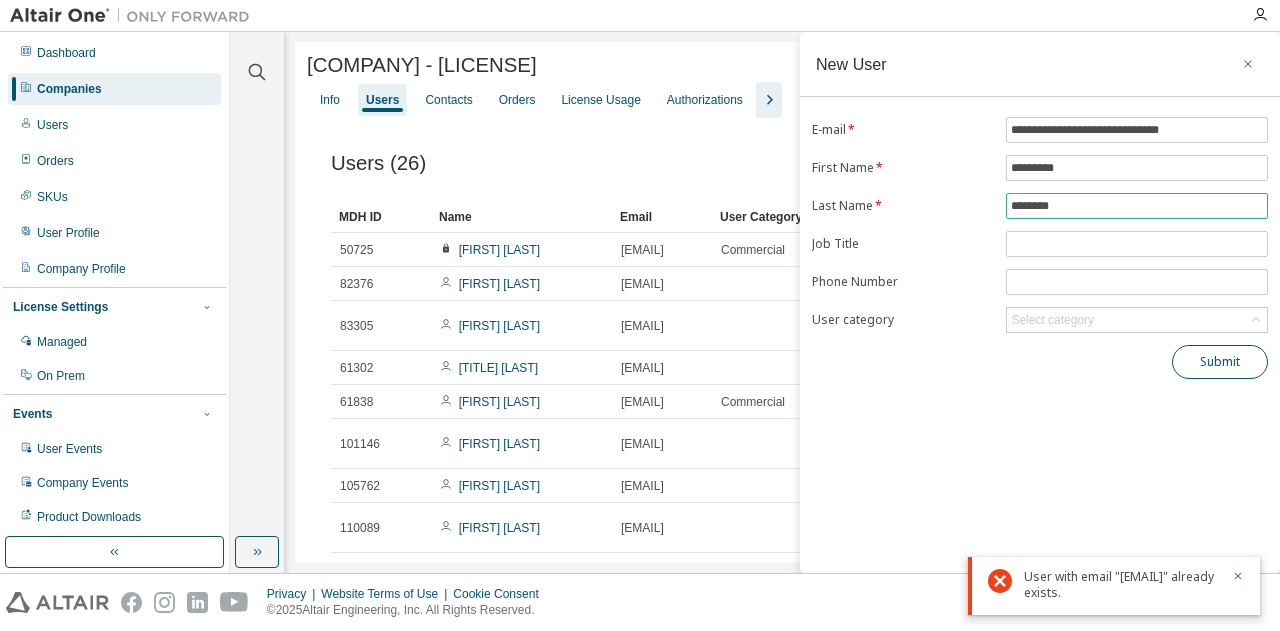 type on "********" 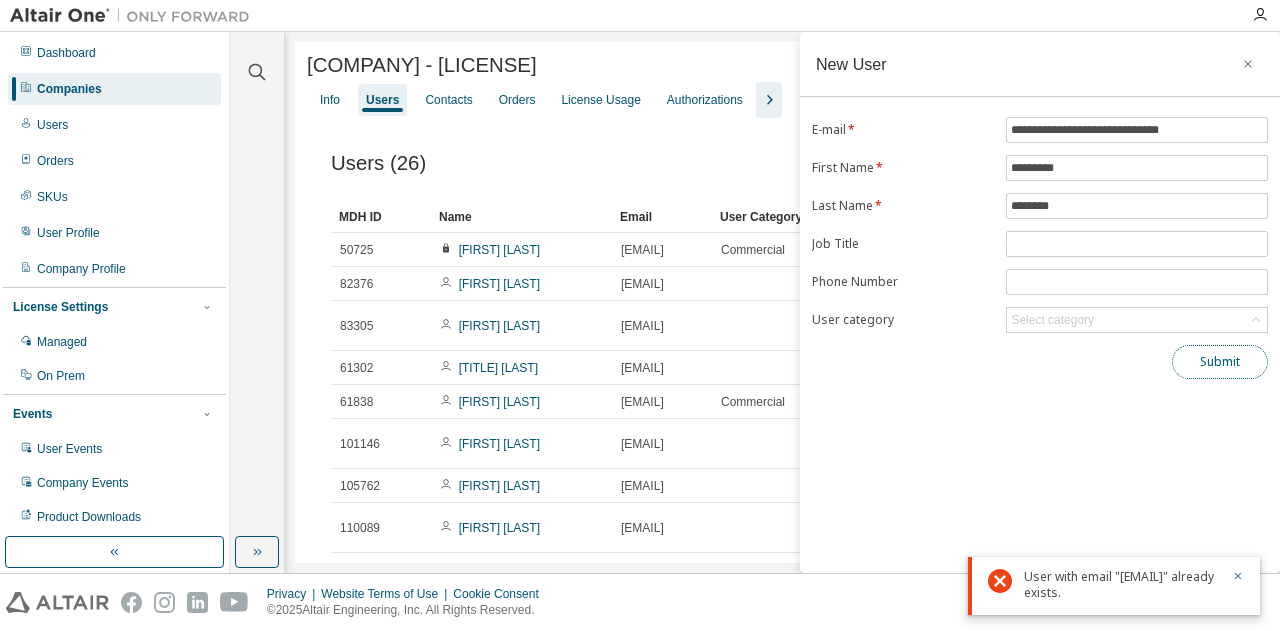 click on "Submit" at bounding box center (1220, 362) 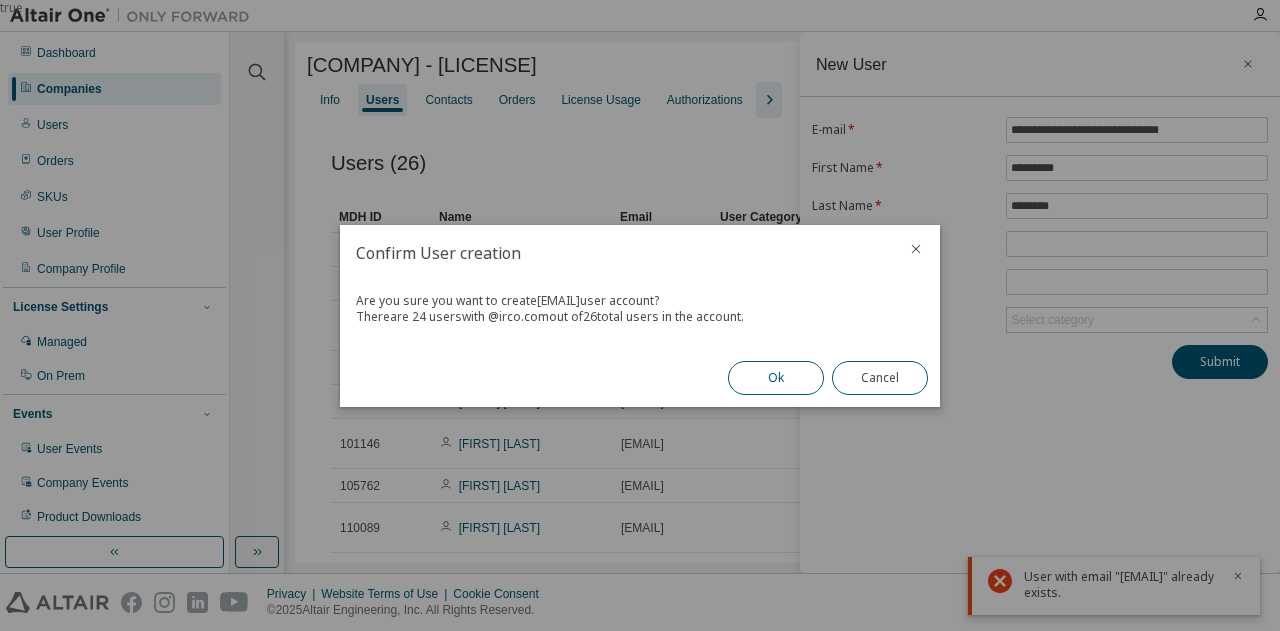 click on "Ok" at bounding box center (776, 378) 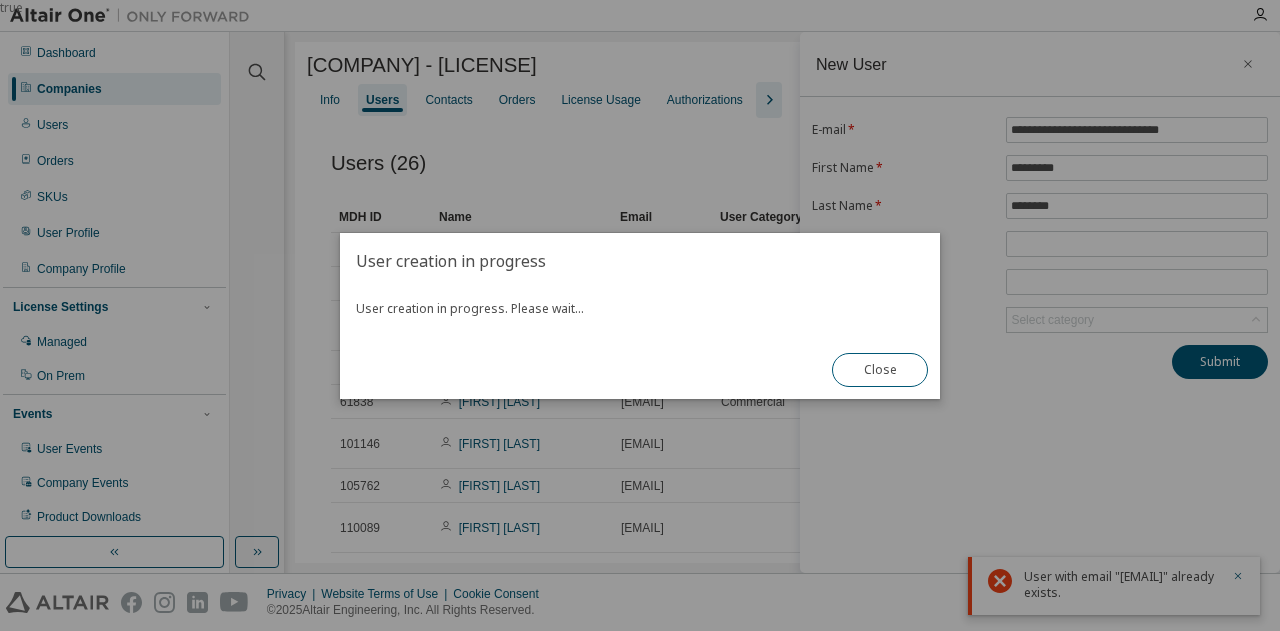 type 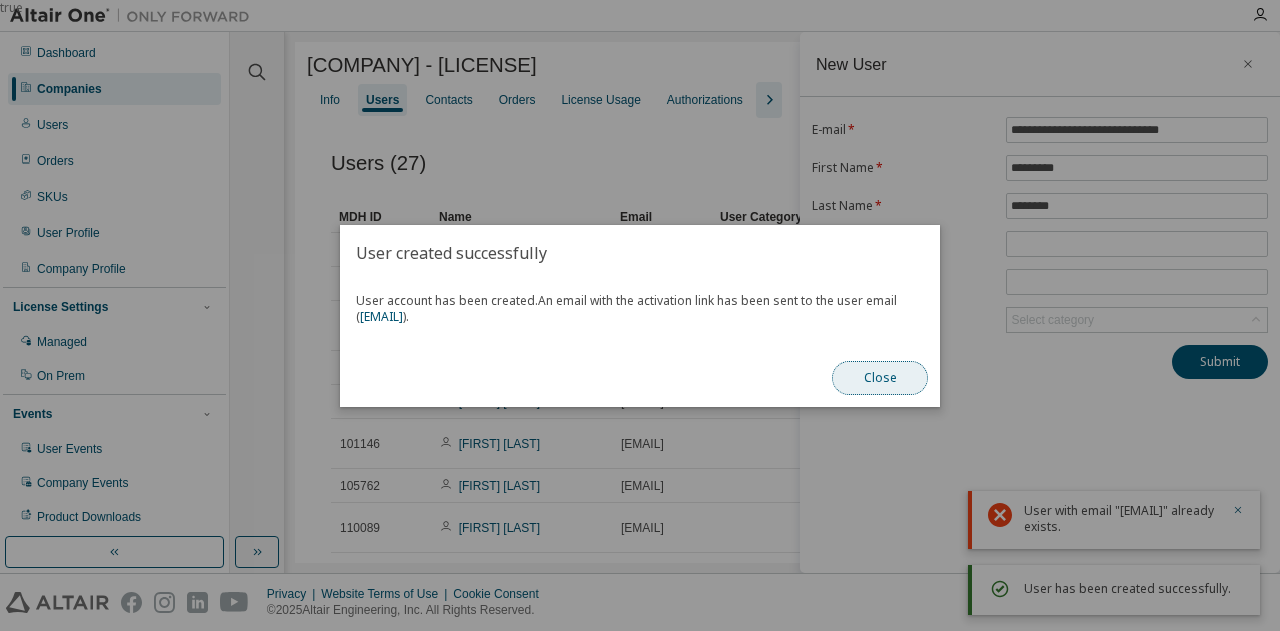click on "Close" at bounding box center (880, 378) 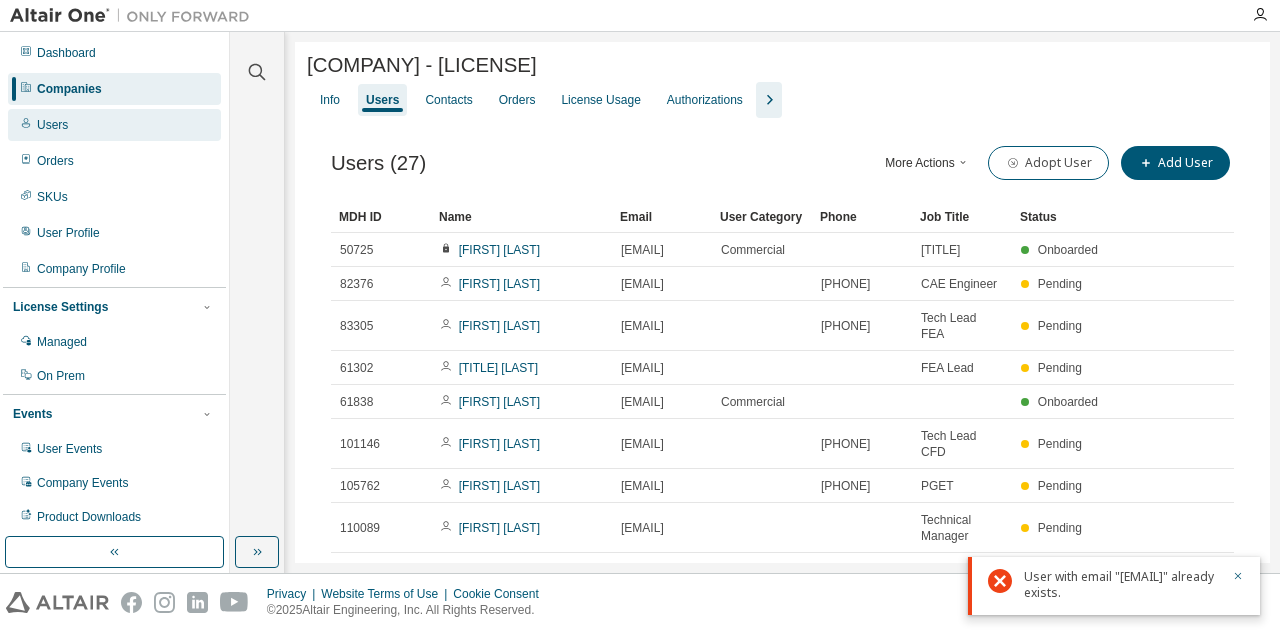 click on "Users" at bounding box center (114, 125) 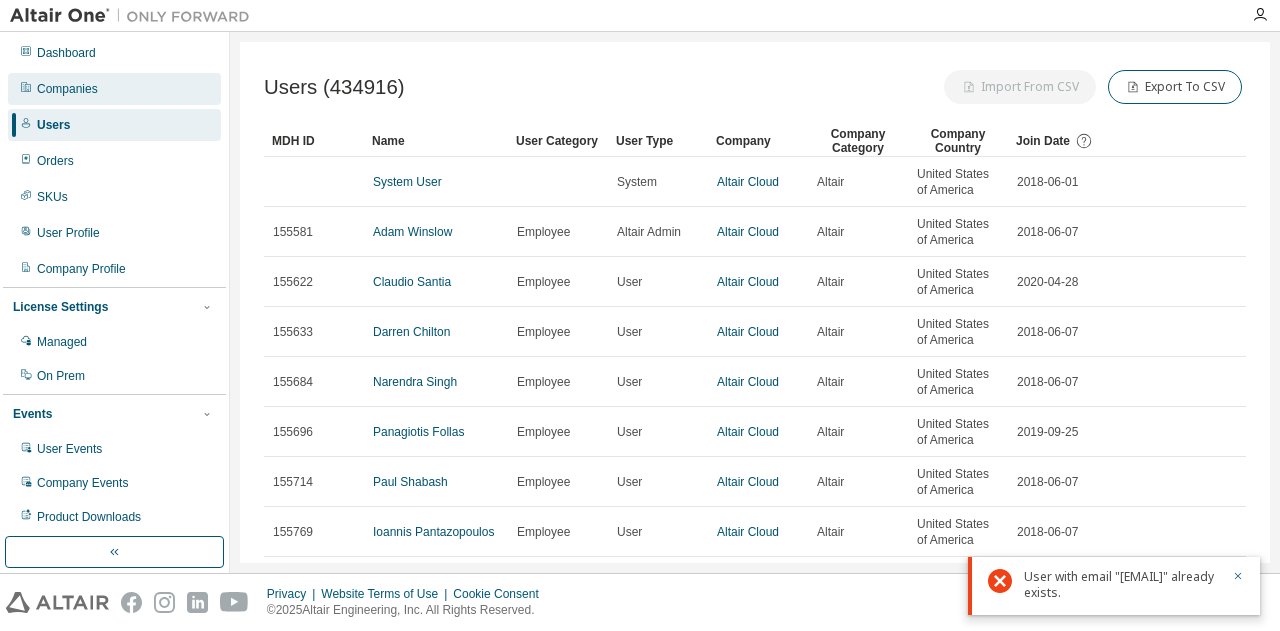 click on "Companies" at bounding box center (114, 89) 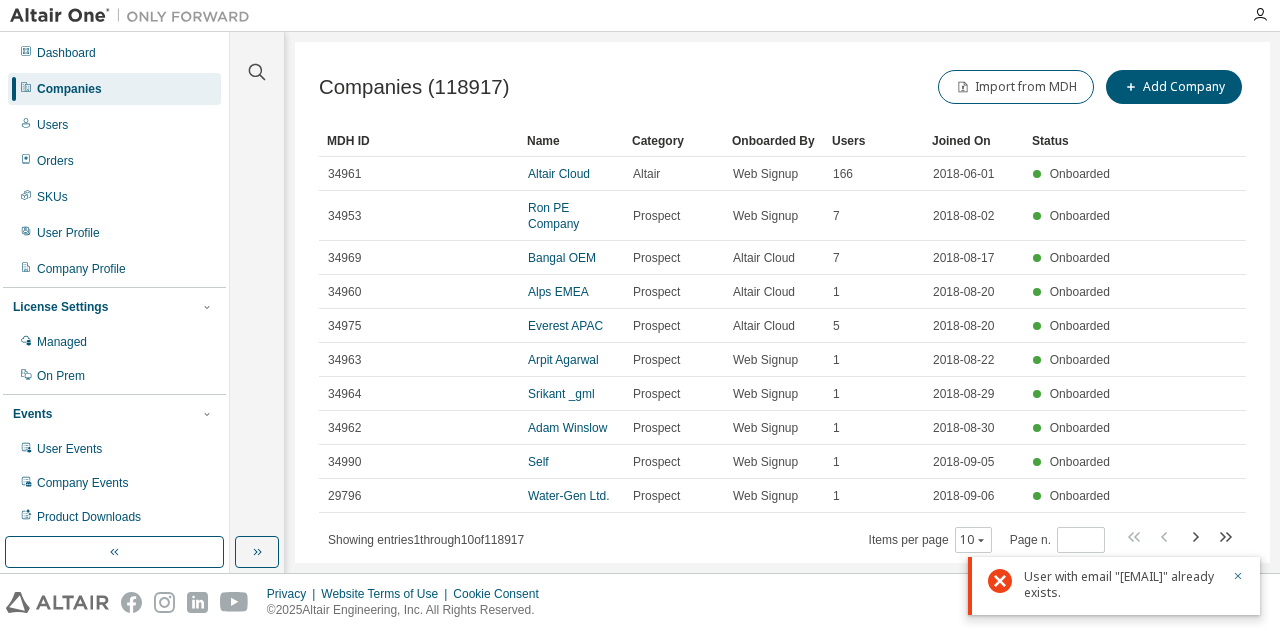 click at bounding box center (257, 60) 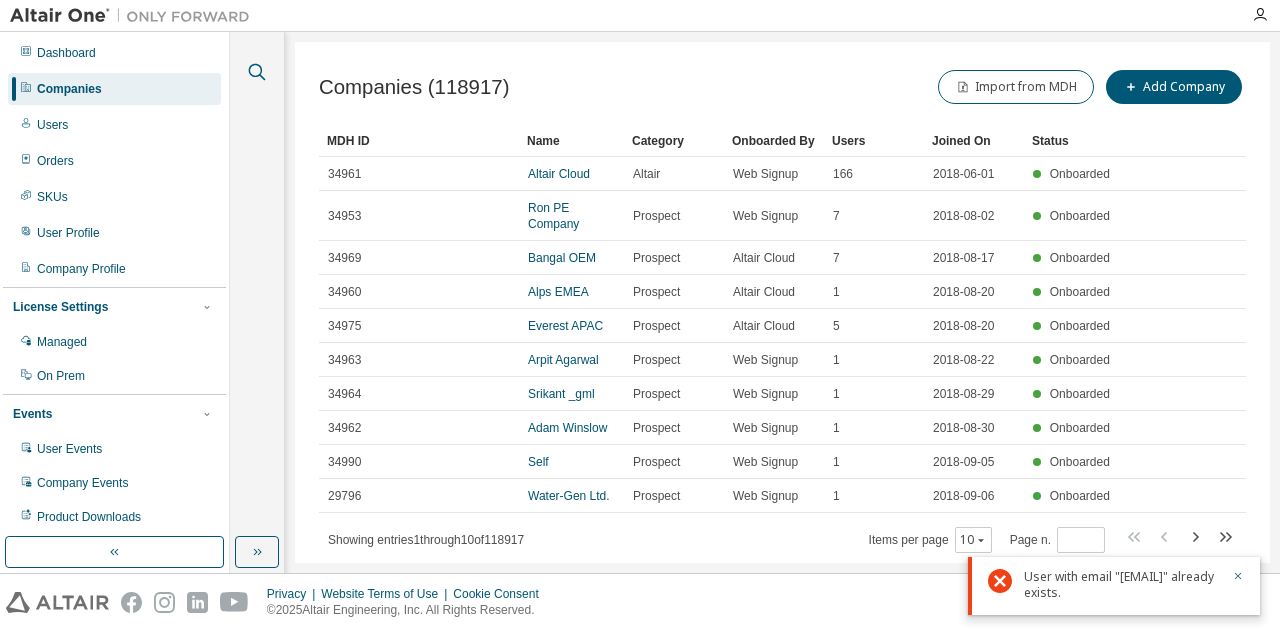 click 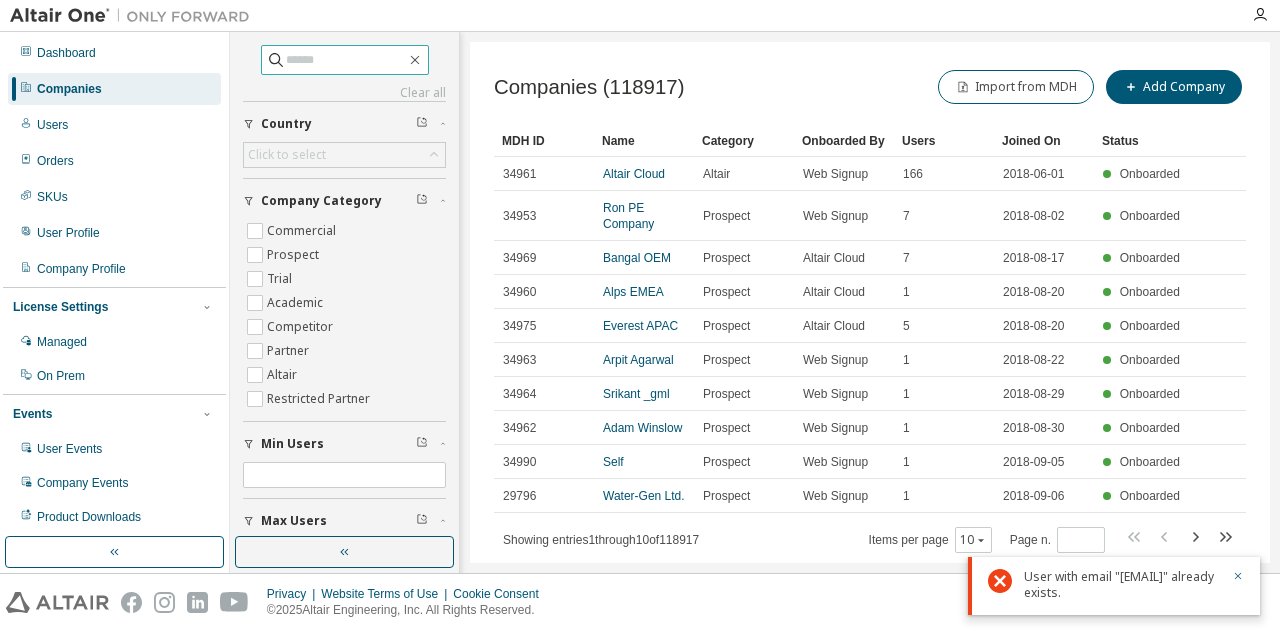 click at bounding box center [345, 60] 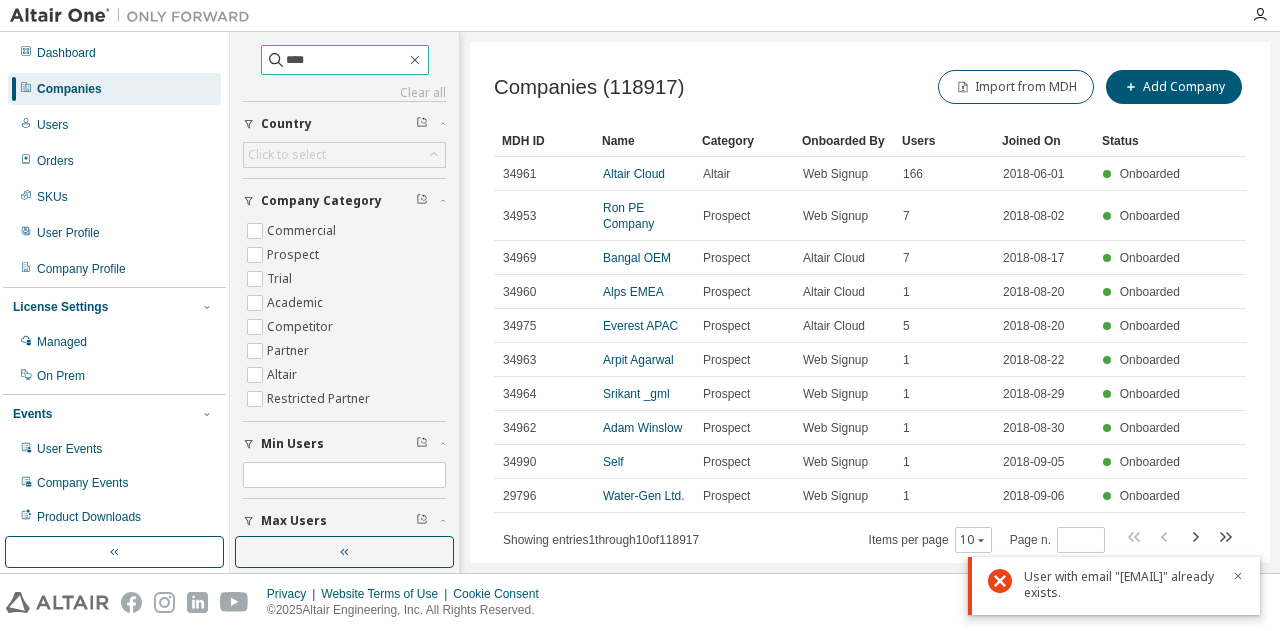 type on "****" 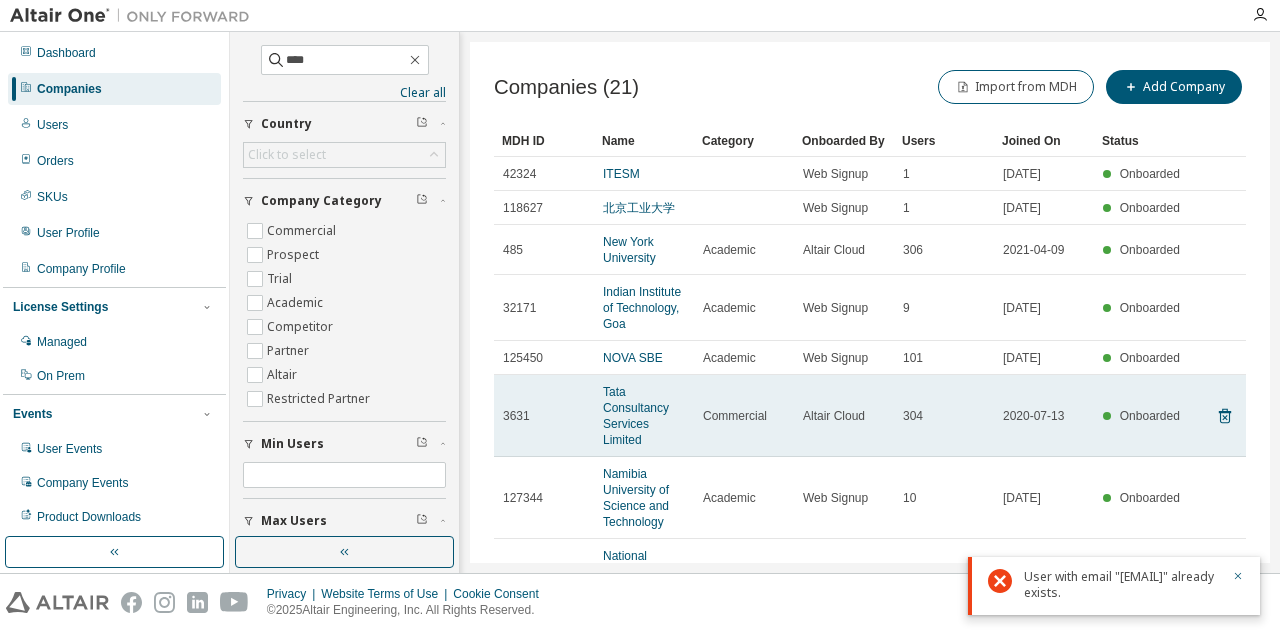 click on "Commercial" at bounding box center [744, 416] 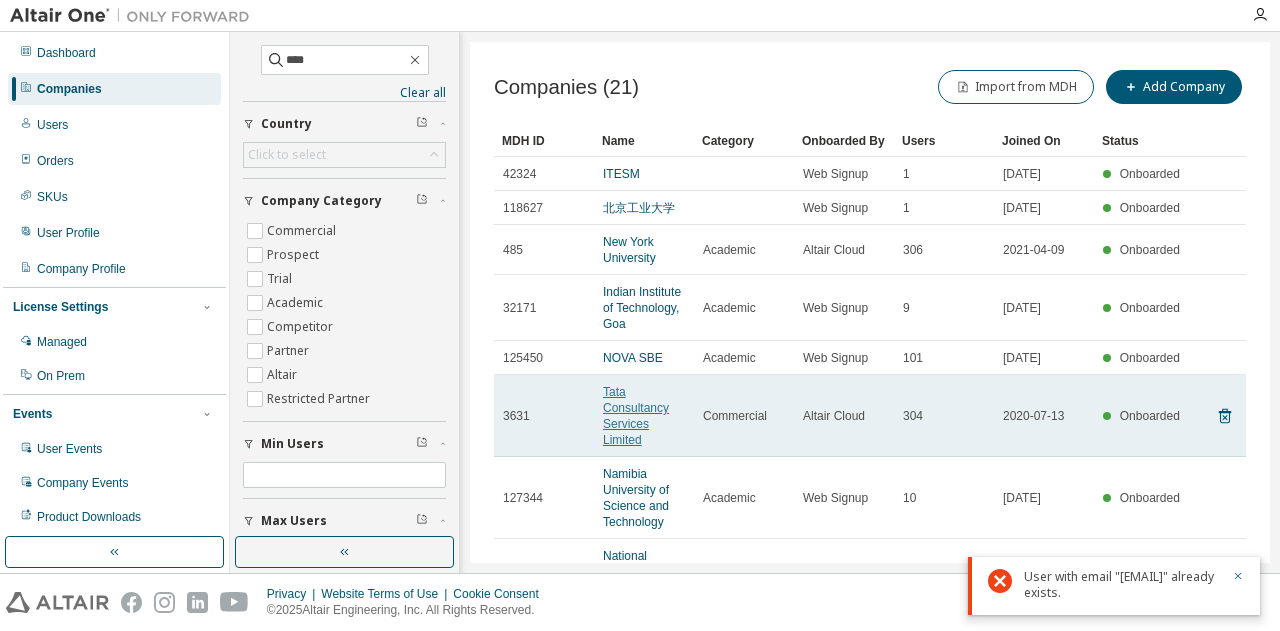 click on "Tata Consultancy Services Limited" at bounding box center [636, 416] 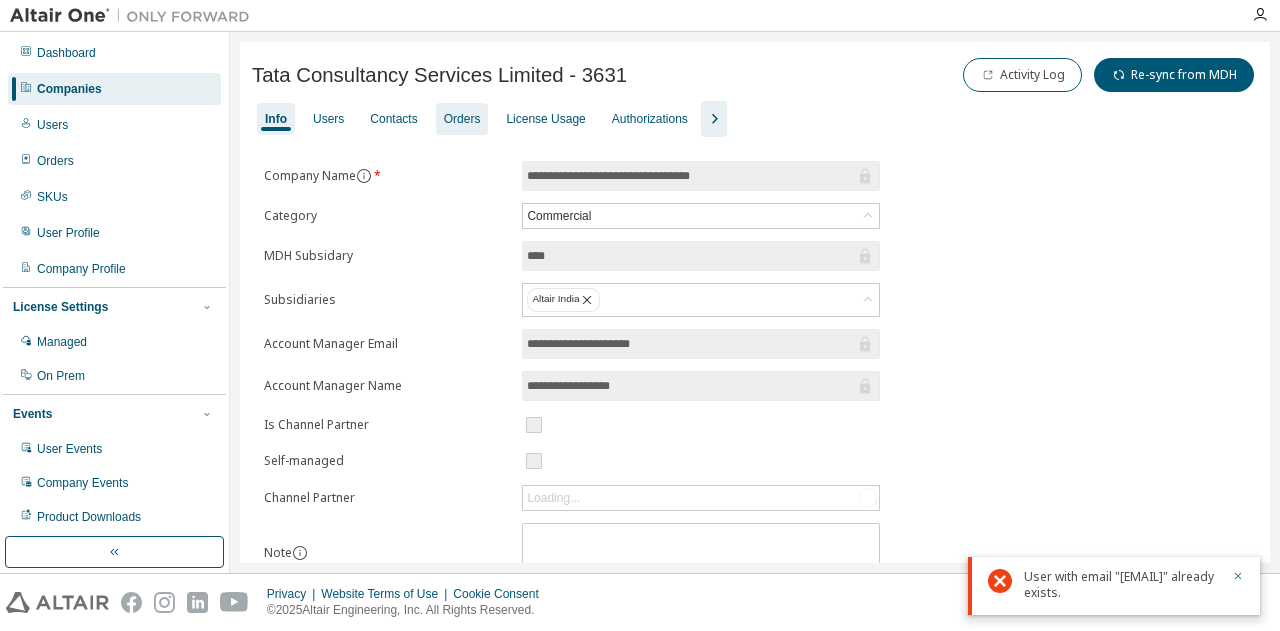 click on "Orders" at bounding box center [462, 119] 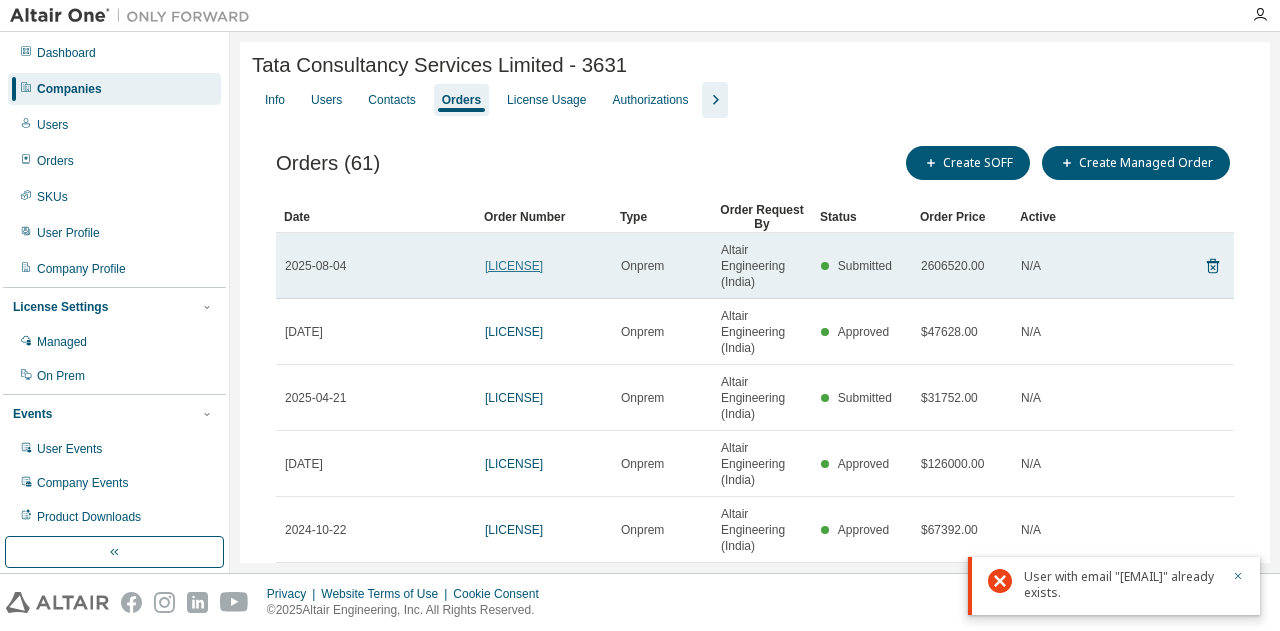 click on "[LICENSE]" at bounding box center [514, 266] 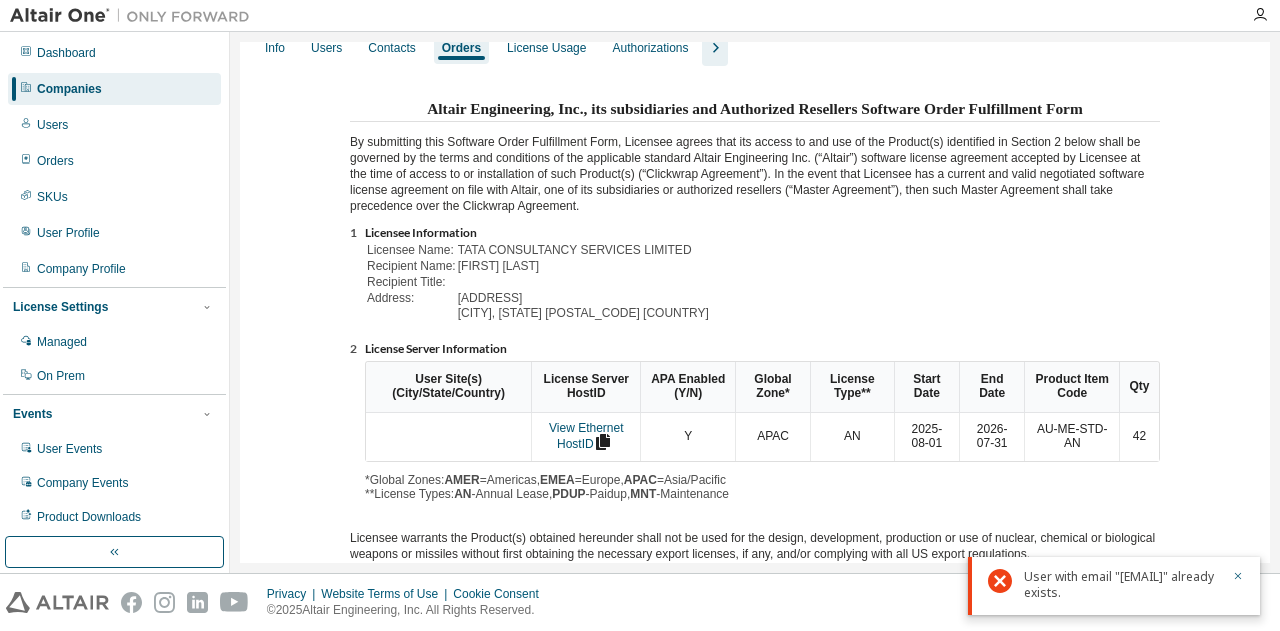 scroll, scrollTop: 0, scrollLeft: 0, axis: both 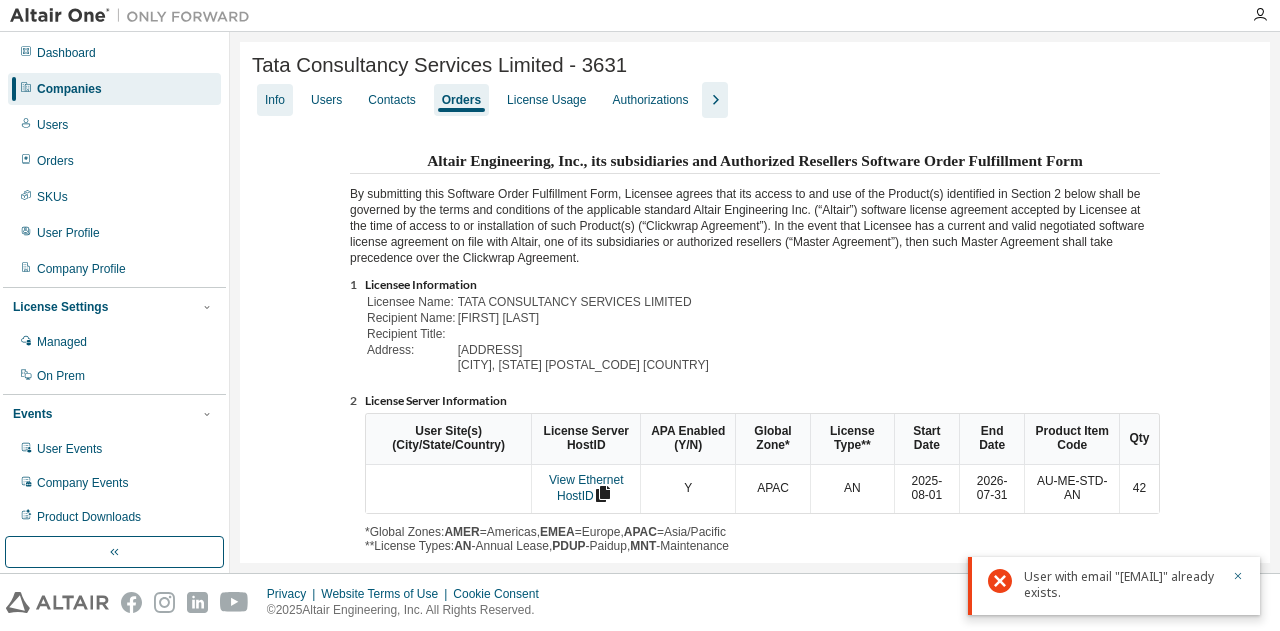 click on "Info" at bounding box center [275, 100] 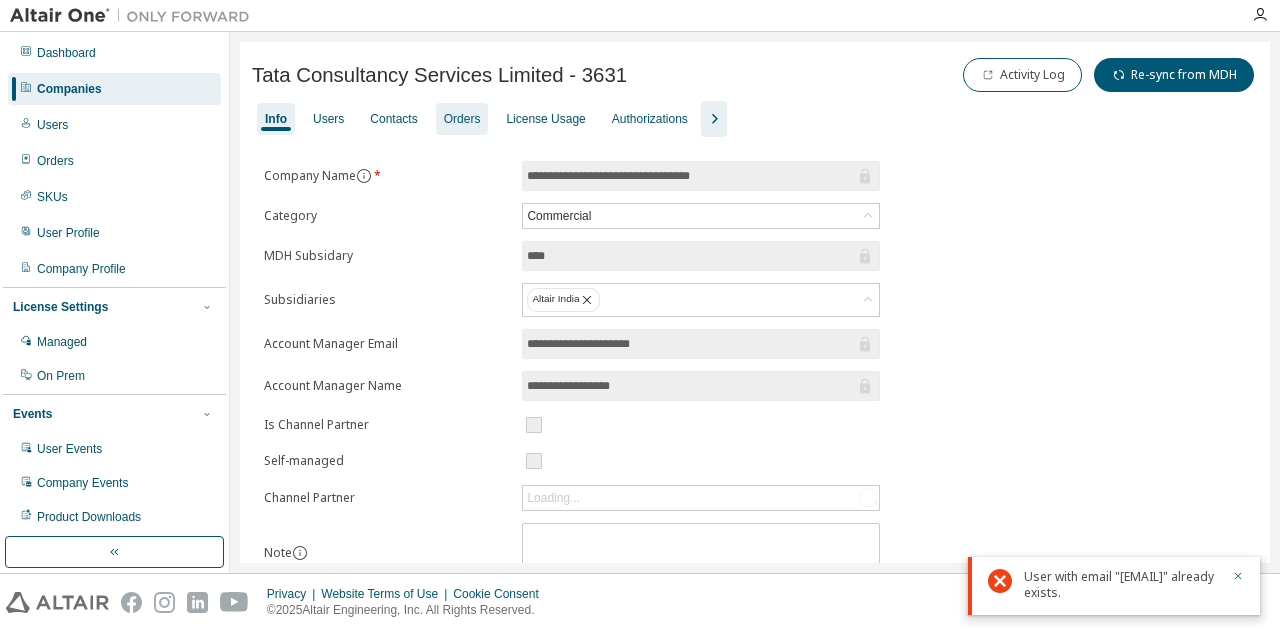 click on "Orders" at bounding box center [462, 119] 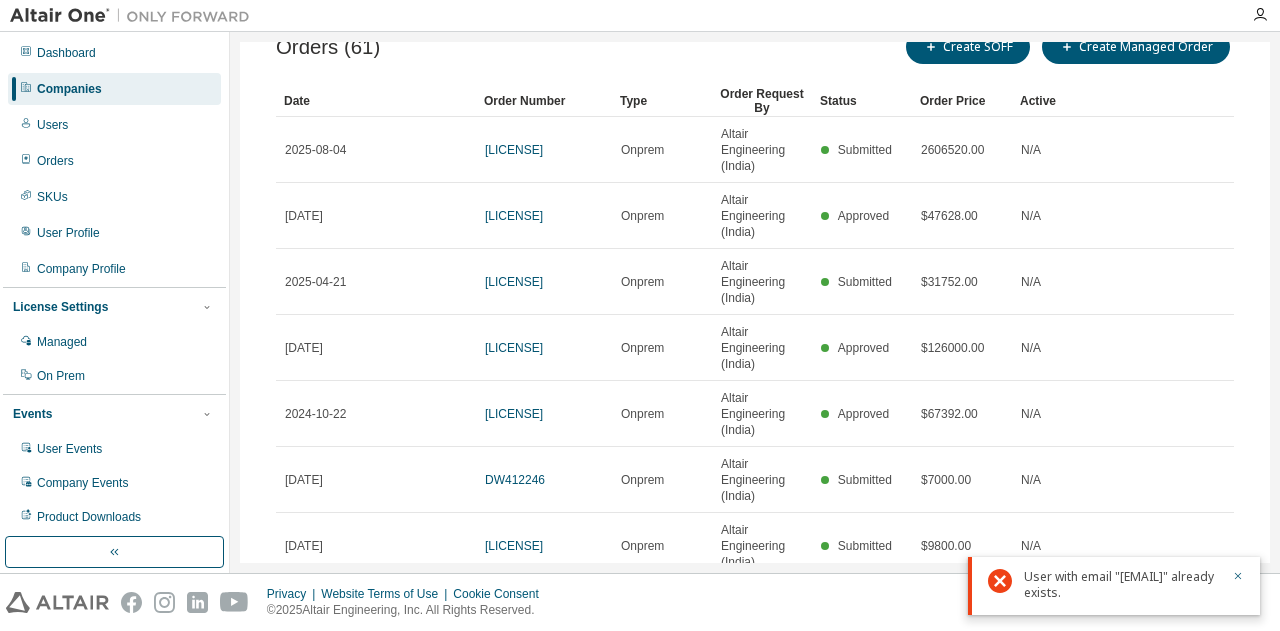 scroll, scrollTop: 0, scrollLeft: 0, axis: both 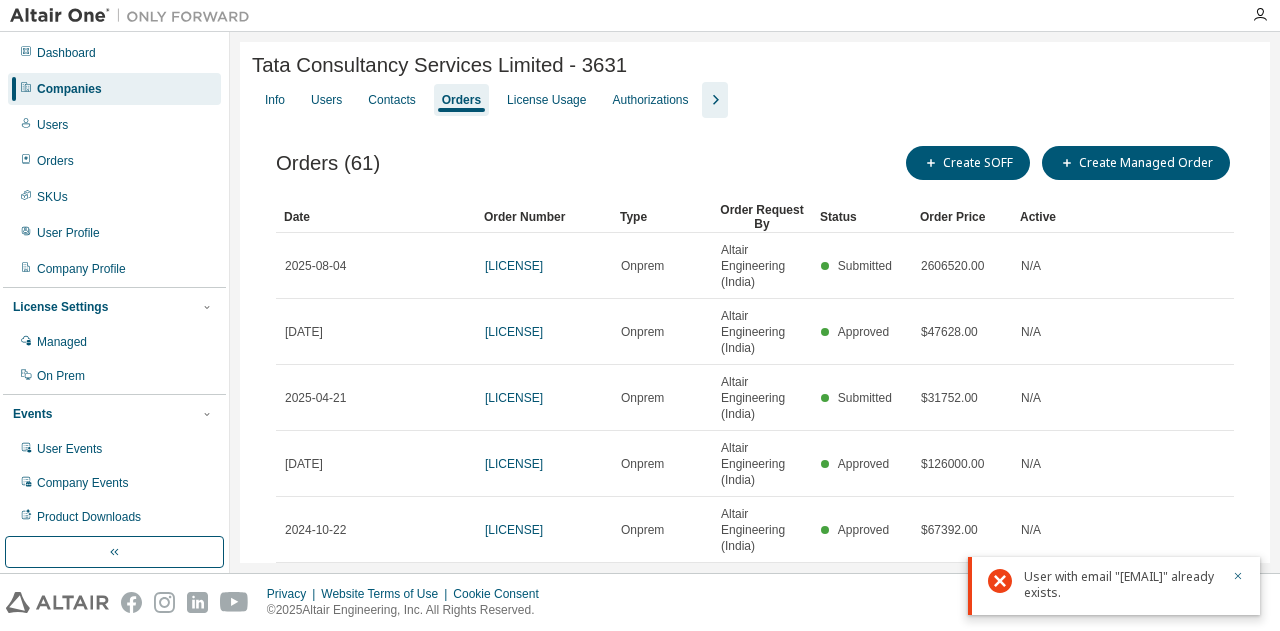 click on "Status" at bounding box center (862, 217) 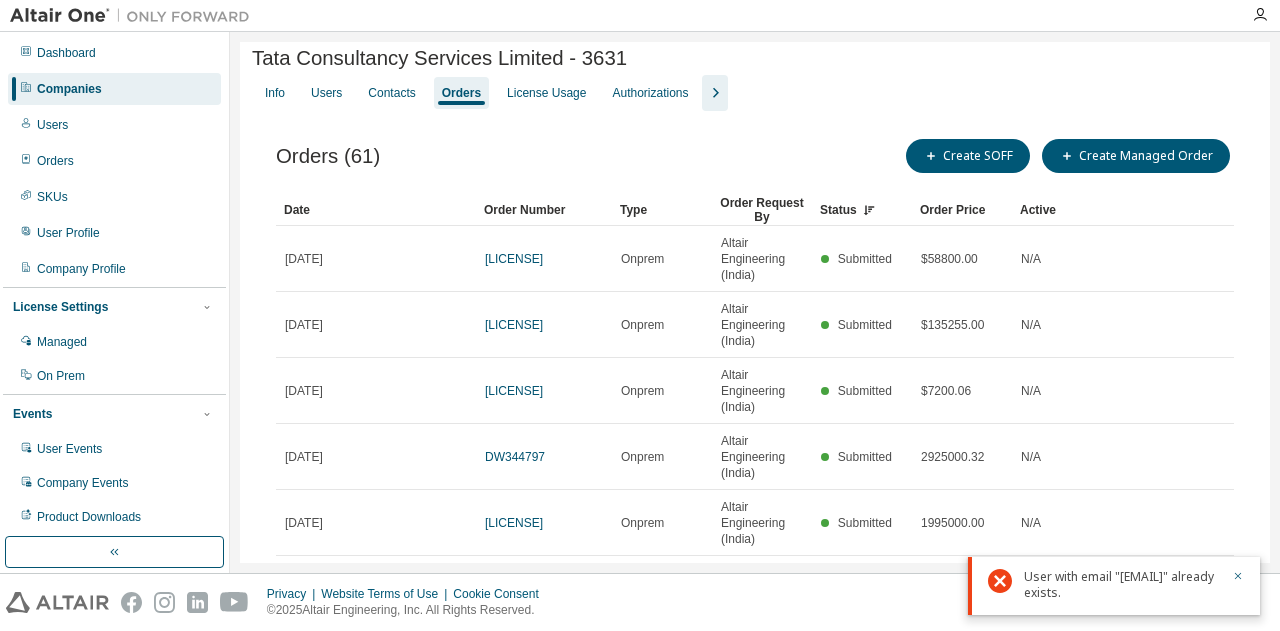 scroll, scrollTop: 0, scrollLeft: 0, axis: both 